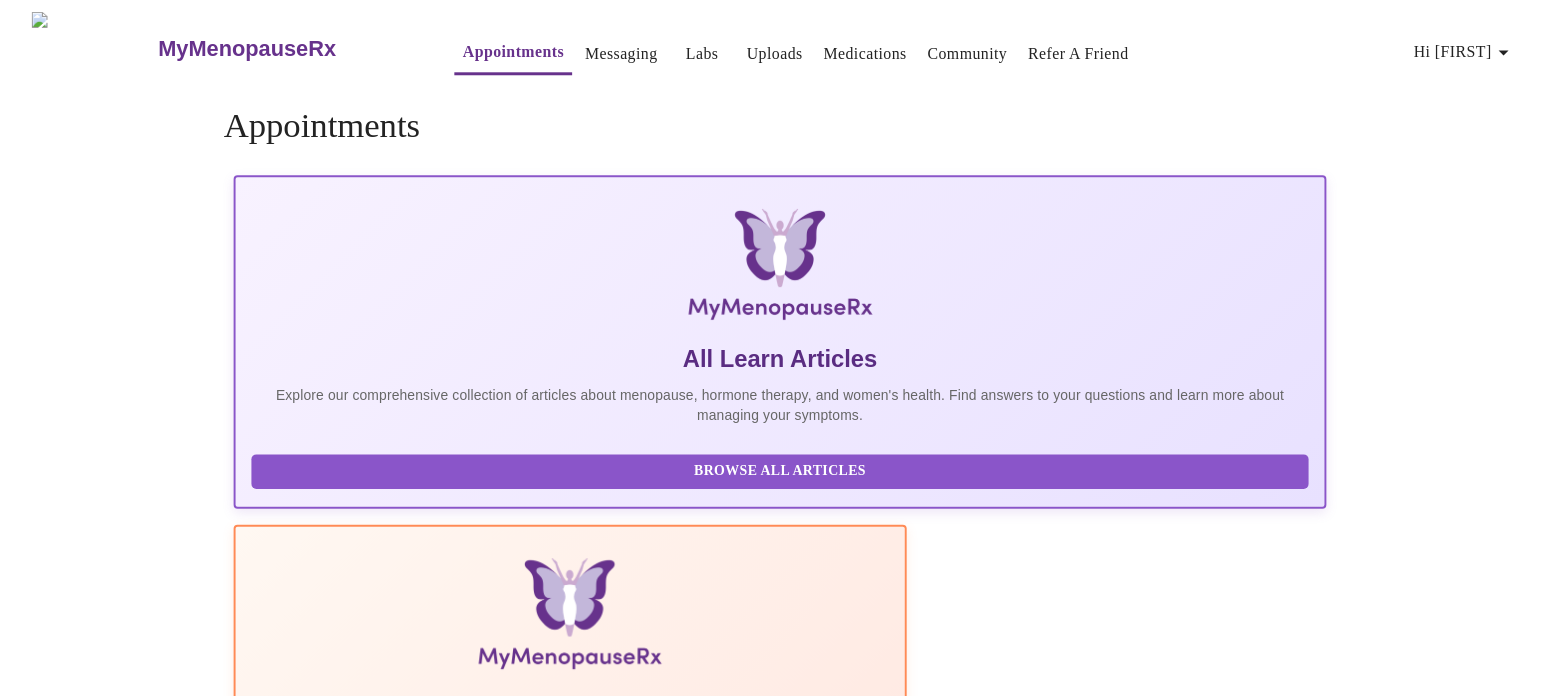 scroll, scrollTop: 0, scrollLeft: 0, axis: both 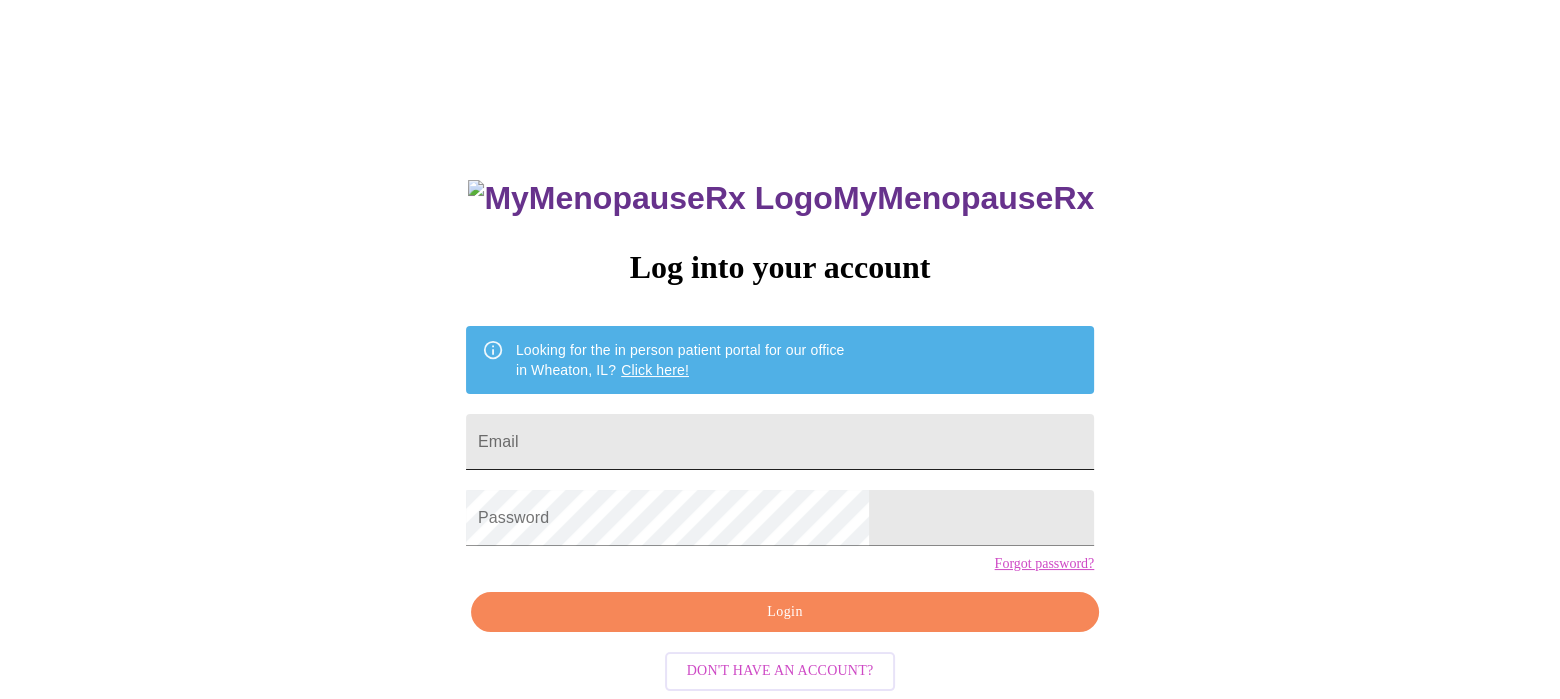 click on "Email" at bounding box center (780, 442) 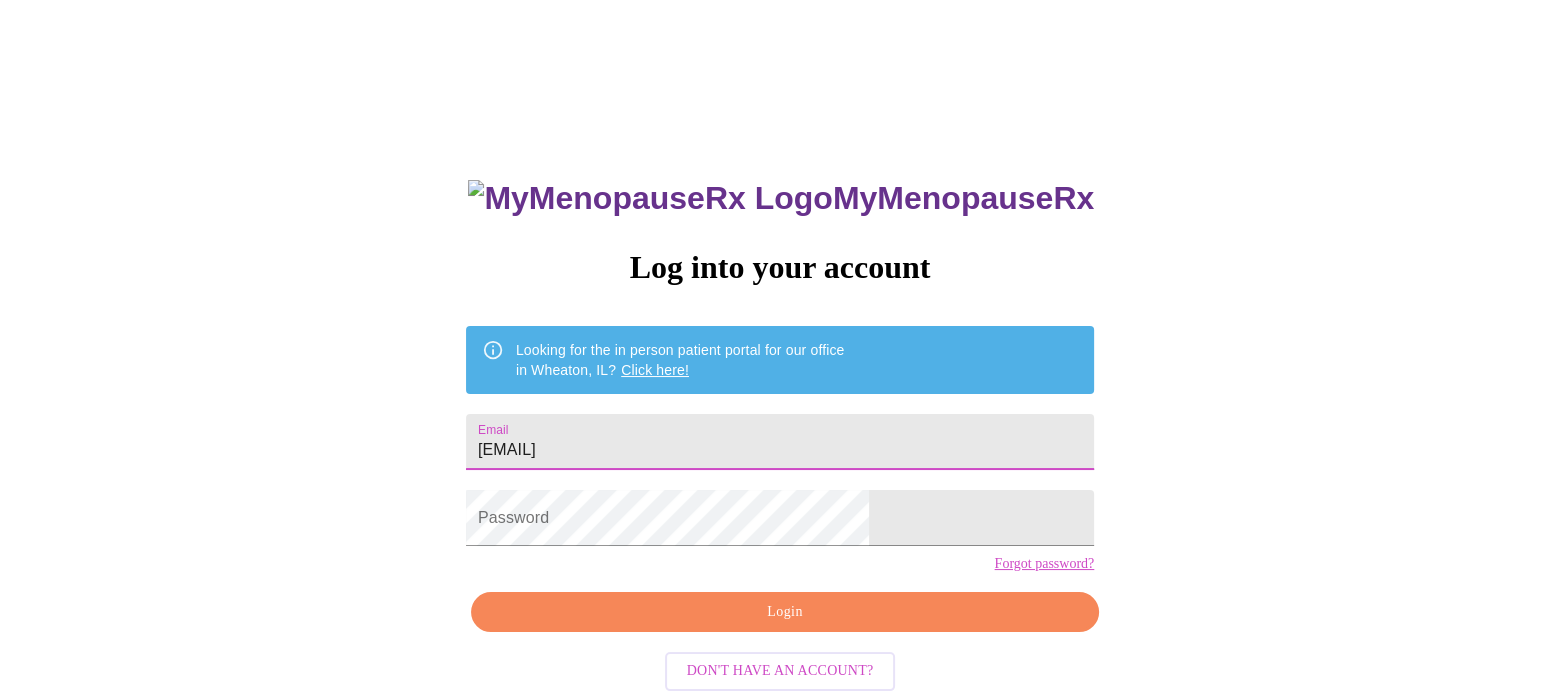 drag, startPoint x: 858, startPoint y: 451, endPoint x: 116, endPoint y: 420, distance: 742.6473 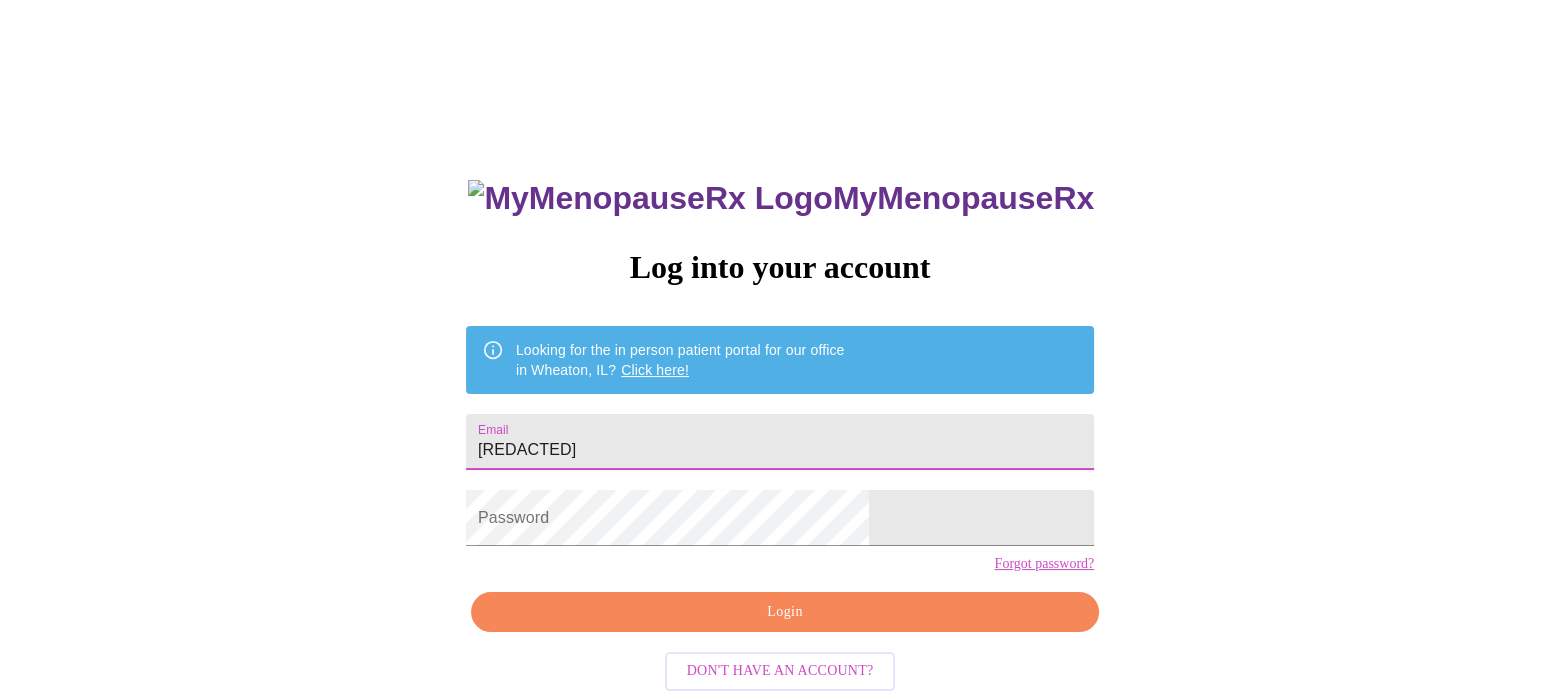 type on "[REDACTED]" 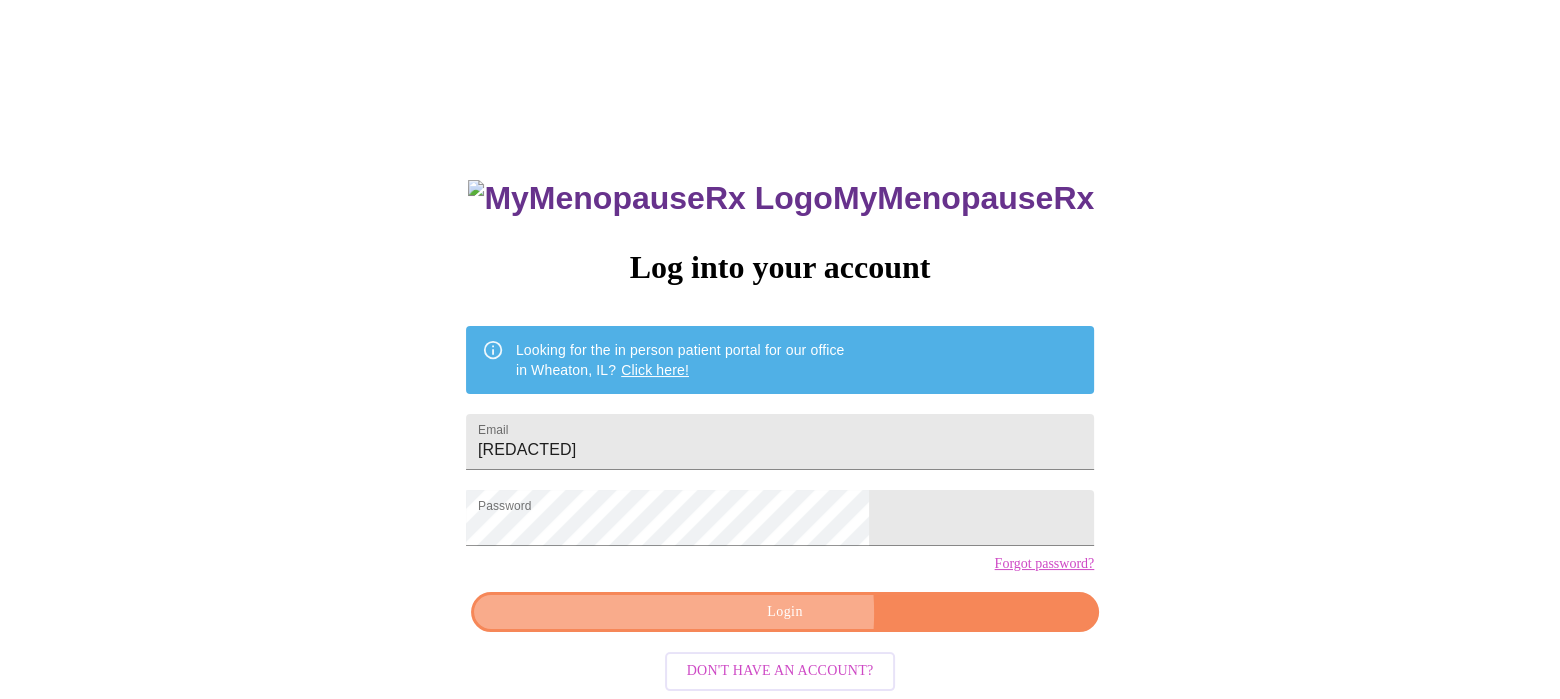 click on "Login" at bounding box center (785, 612) 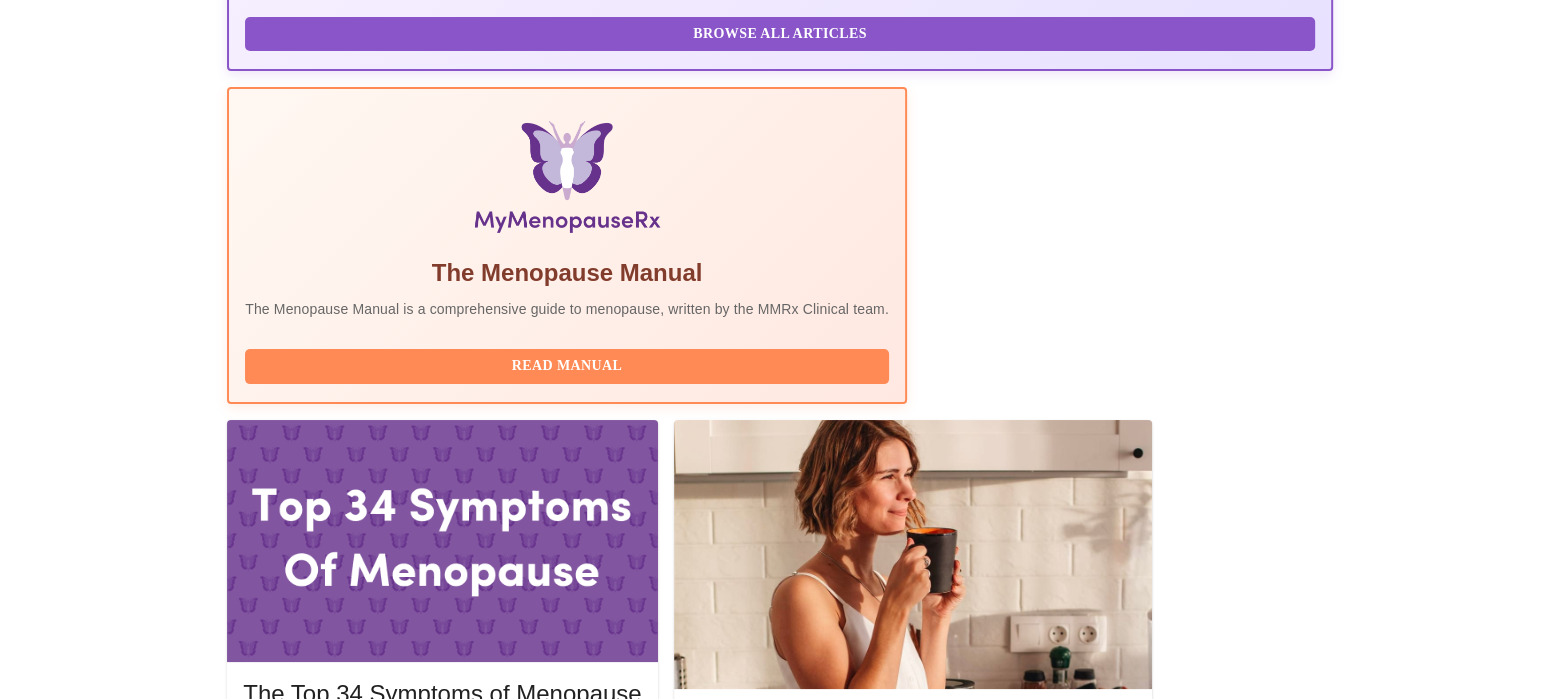 scroll, scrollTop: 555, scrollLeft: 0, axis: vertical 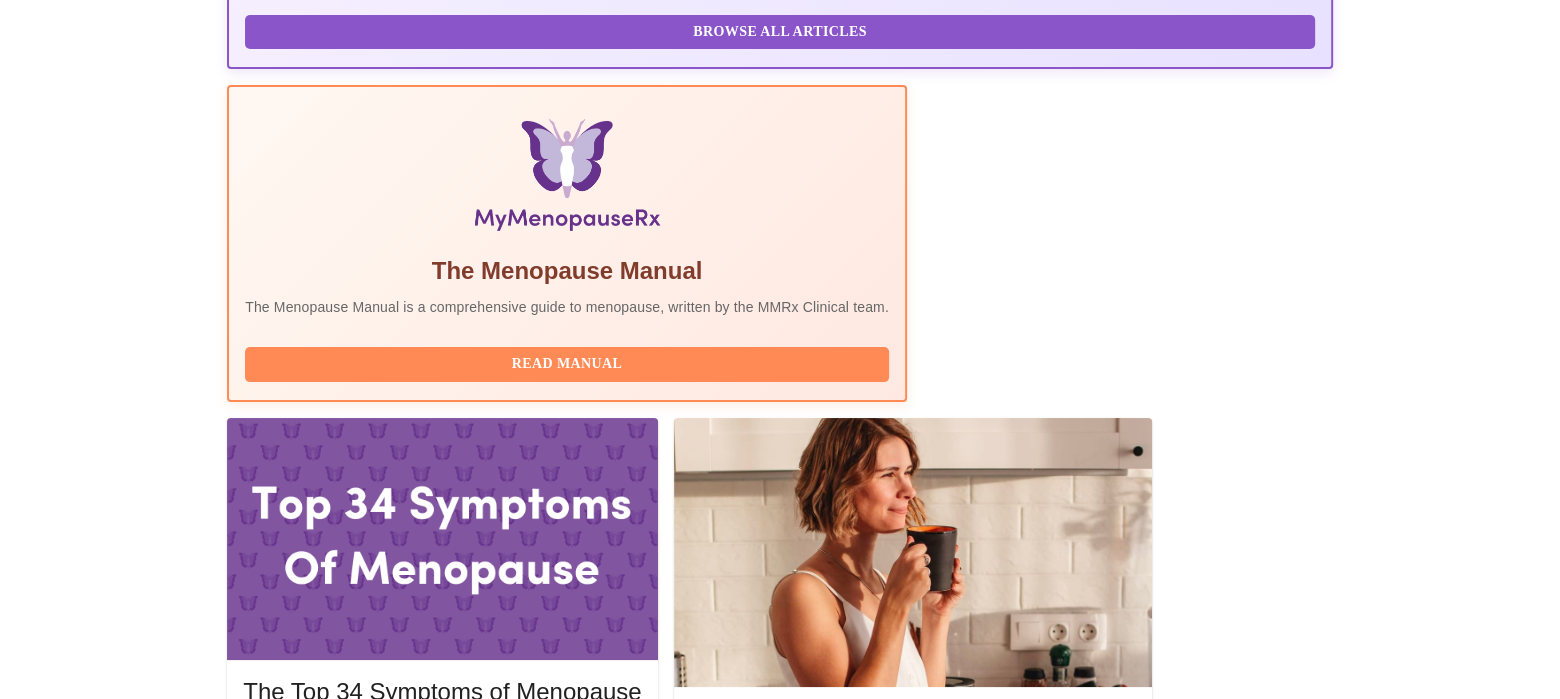 click on "Weight : [DAY_OF_WEEK], [MONTH] [DAY] [YEAR] @ [TIME] CDT   with  [NAME], FNP-C This virtual visit has been completed." at bounding box center [725, 2130] 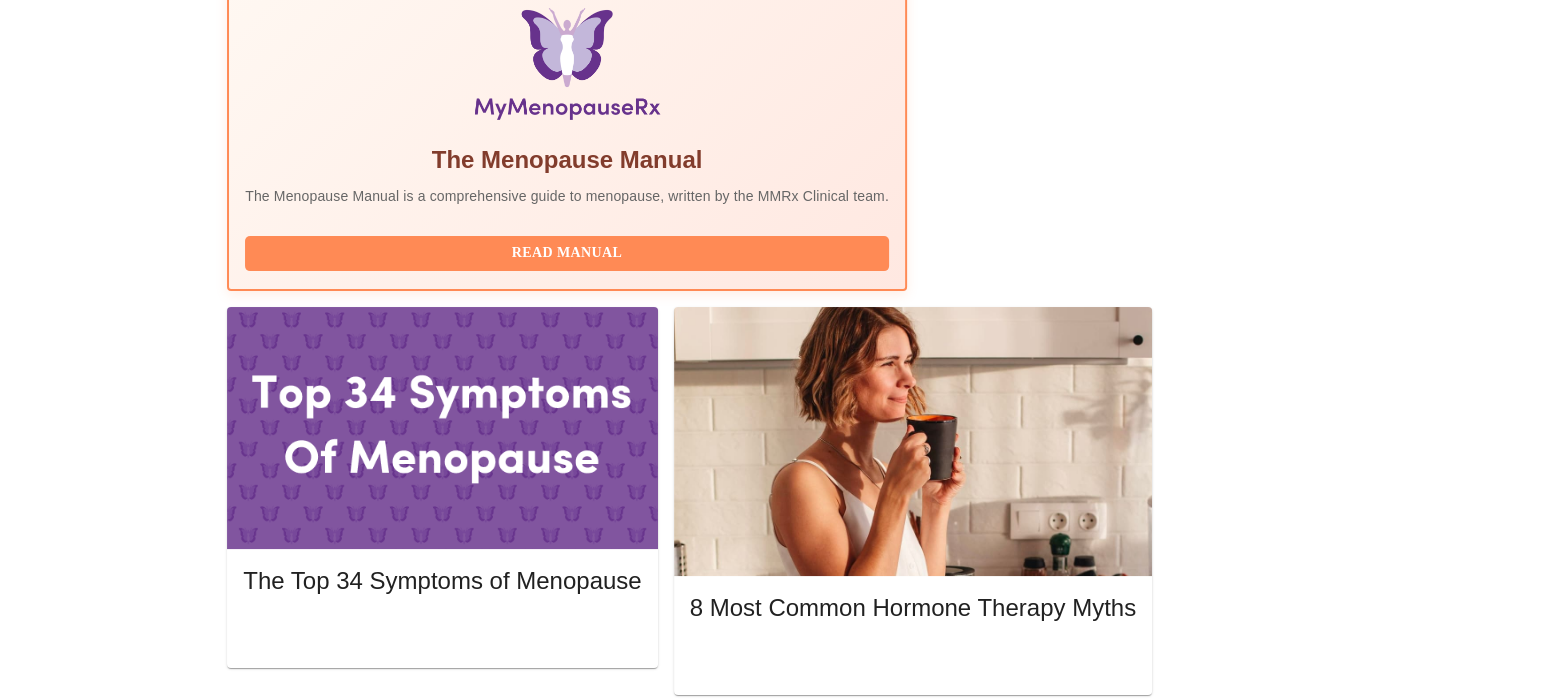 drag, startPoint x: 1058, startPoint y: 190, endPoint x: 1262, endPoint y: 184, distance: 204.08821 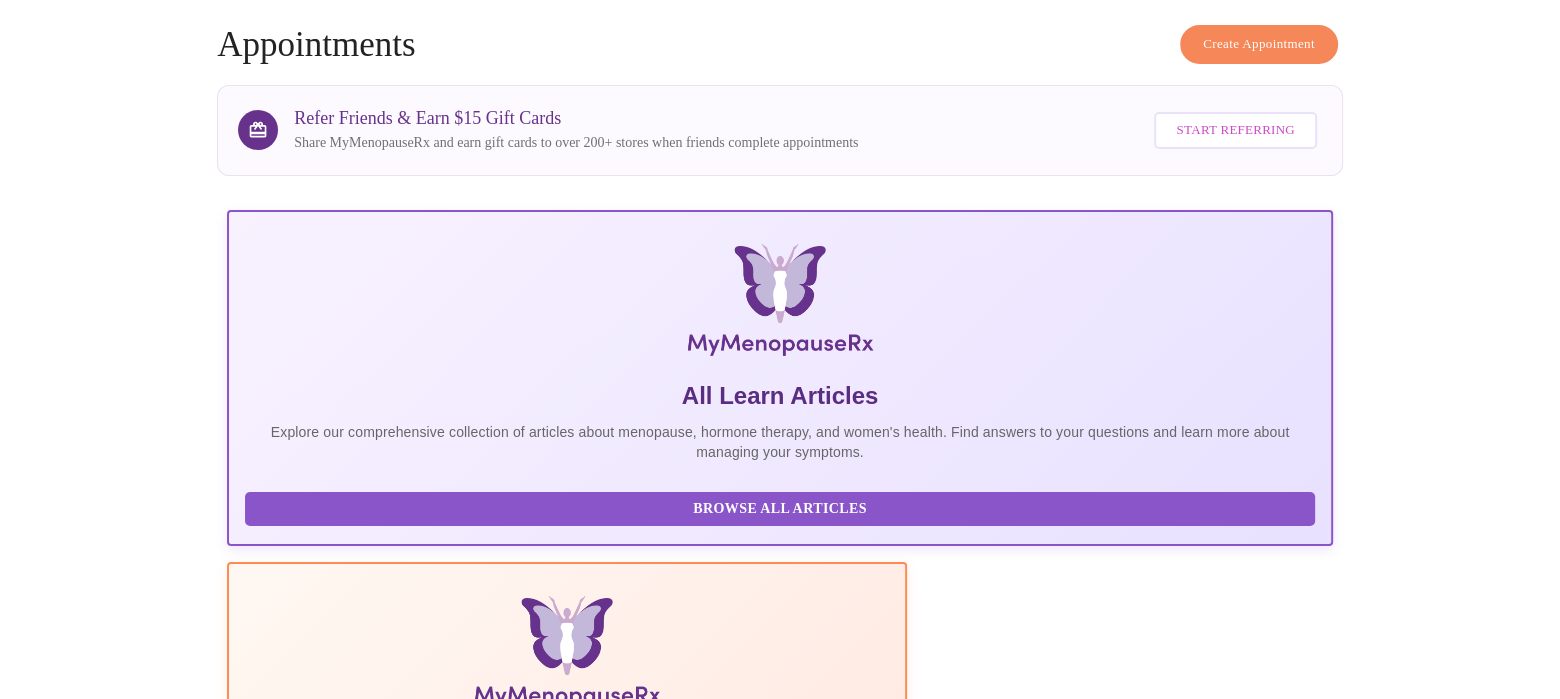 scroll, scrollTop: 0, scrollLeft: 0, axis: both 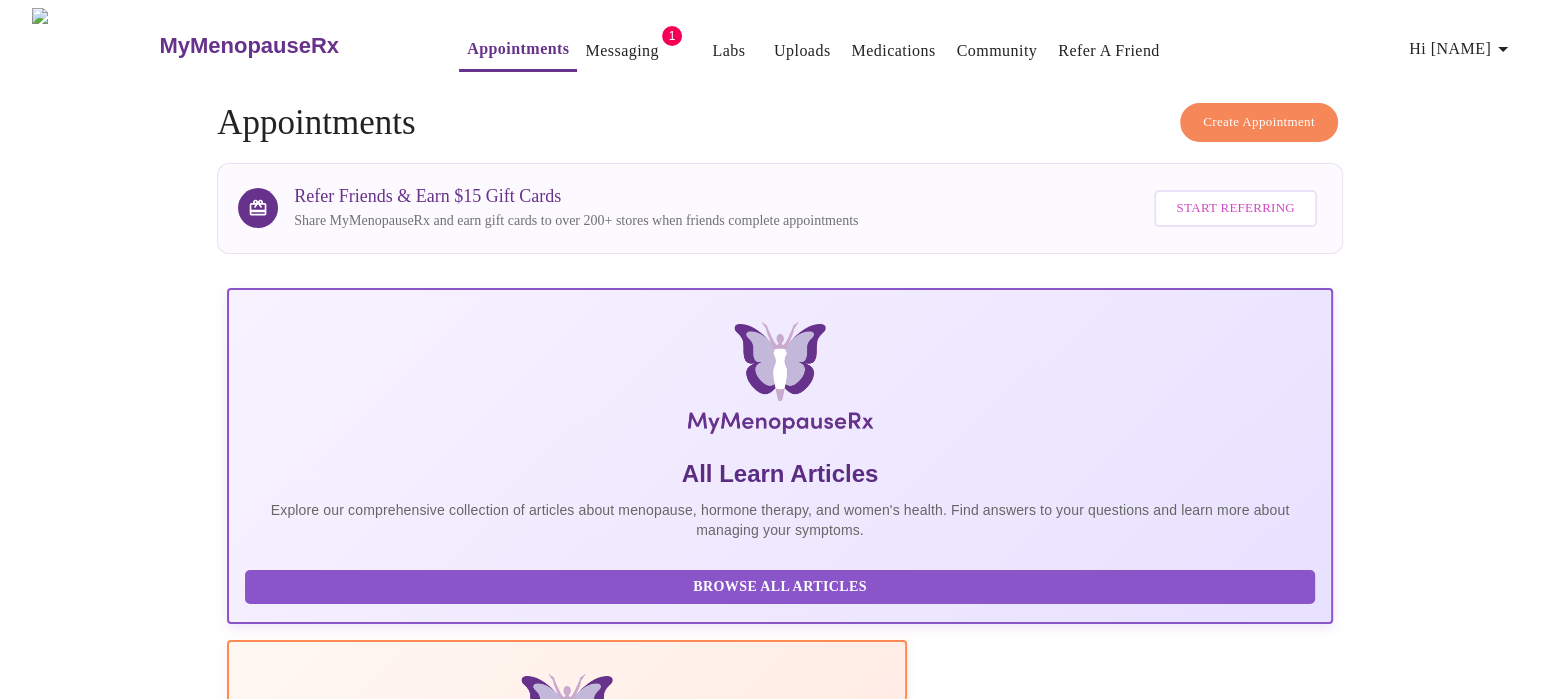 click on "Messaging" at bounding box center [621, 51] 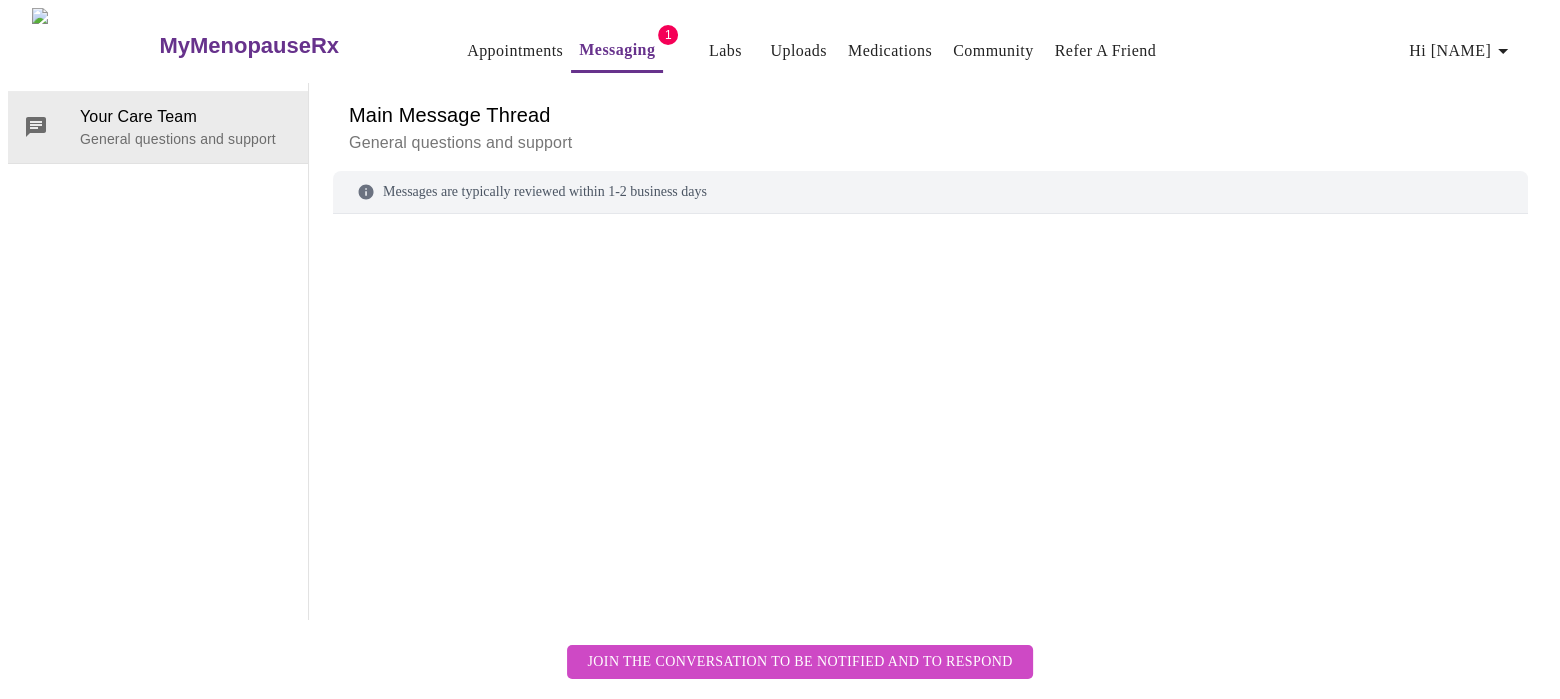scroll, scrollTop: 74, scrollLeft: 0, axis: vertical 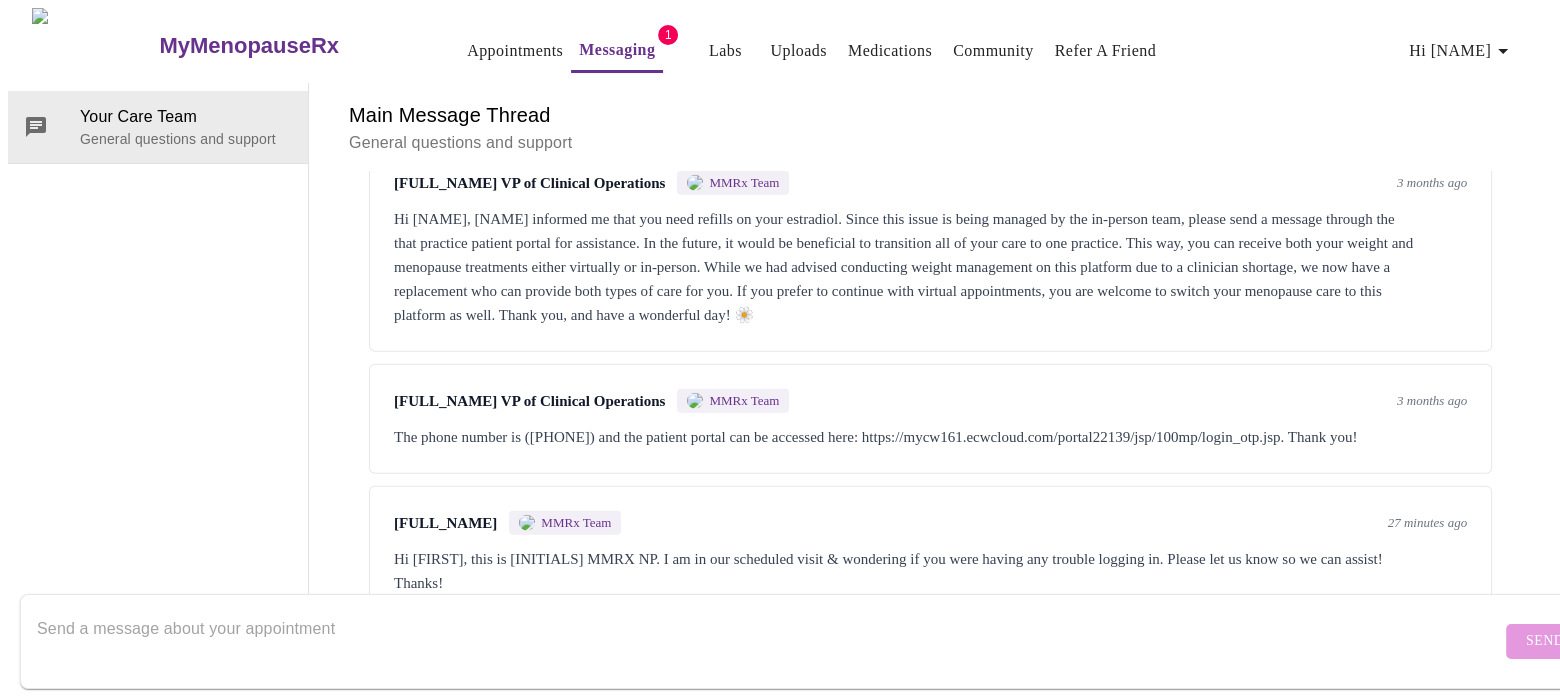 click on "[NAME] [NAME] 27 minutes ago" at bounding box center [930, 523] 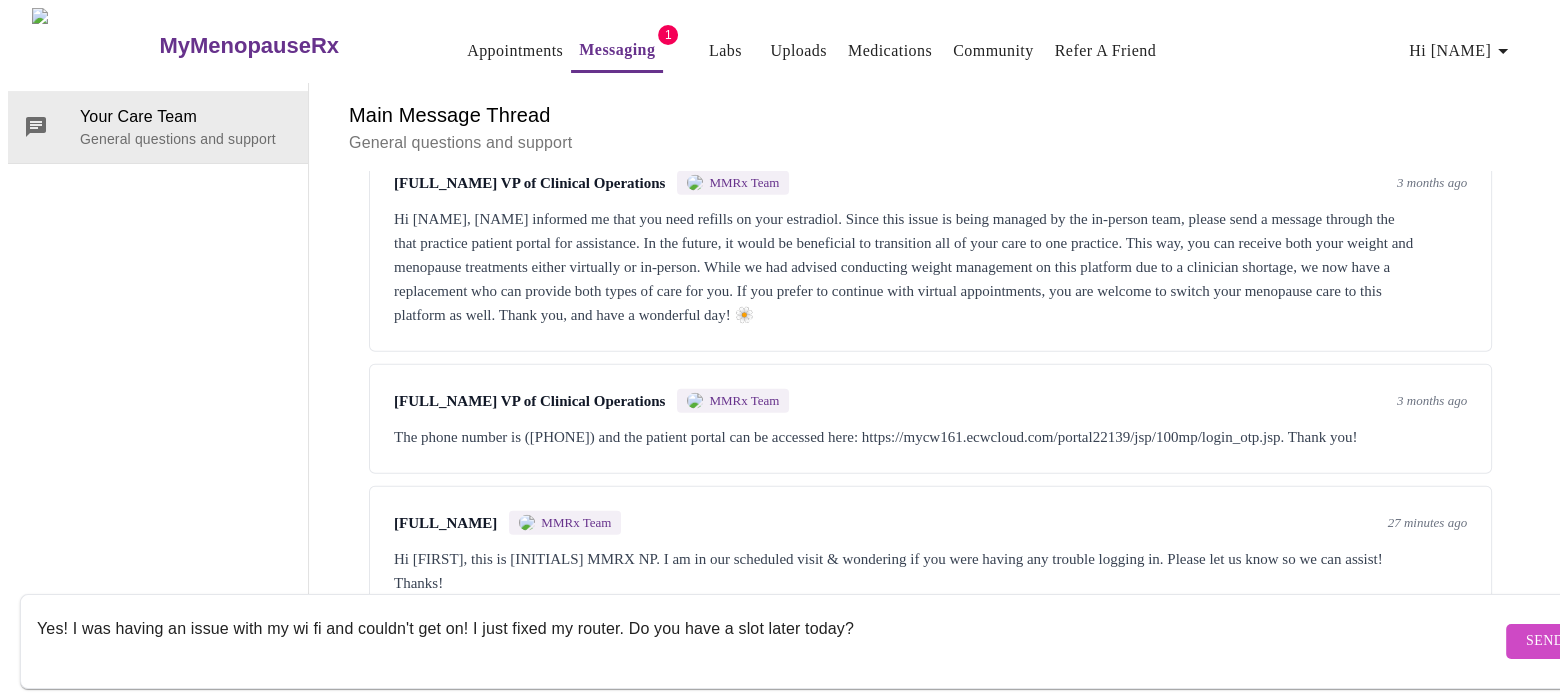 type on "Yes! I was having an issue with my wi fi and couldn't get on! I just fixed my router. Do you have a slot later today?" 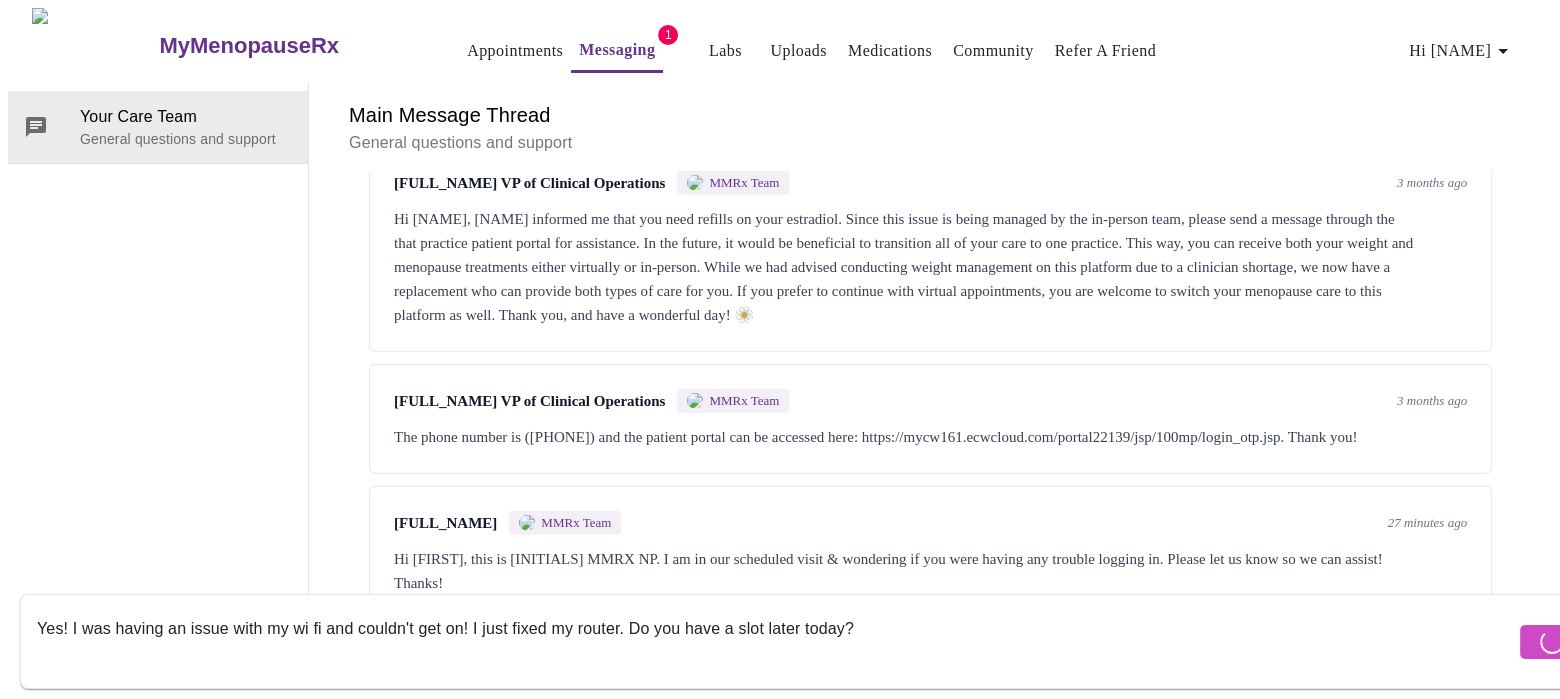type 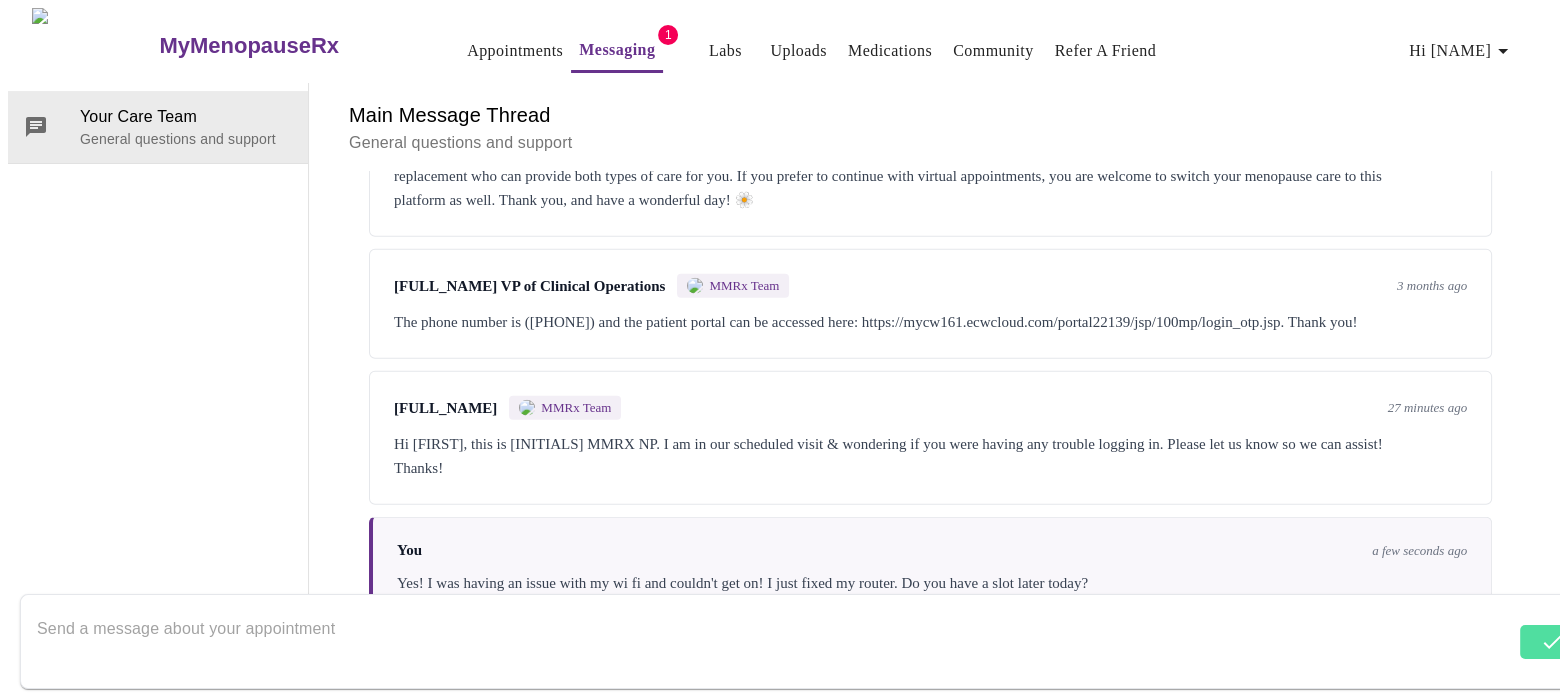 scroll, scrollTop: 5343, scrollLeft: 0, axis: vertical 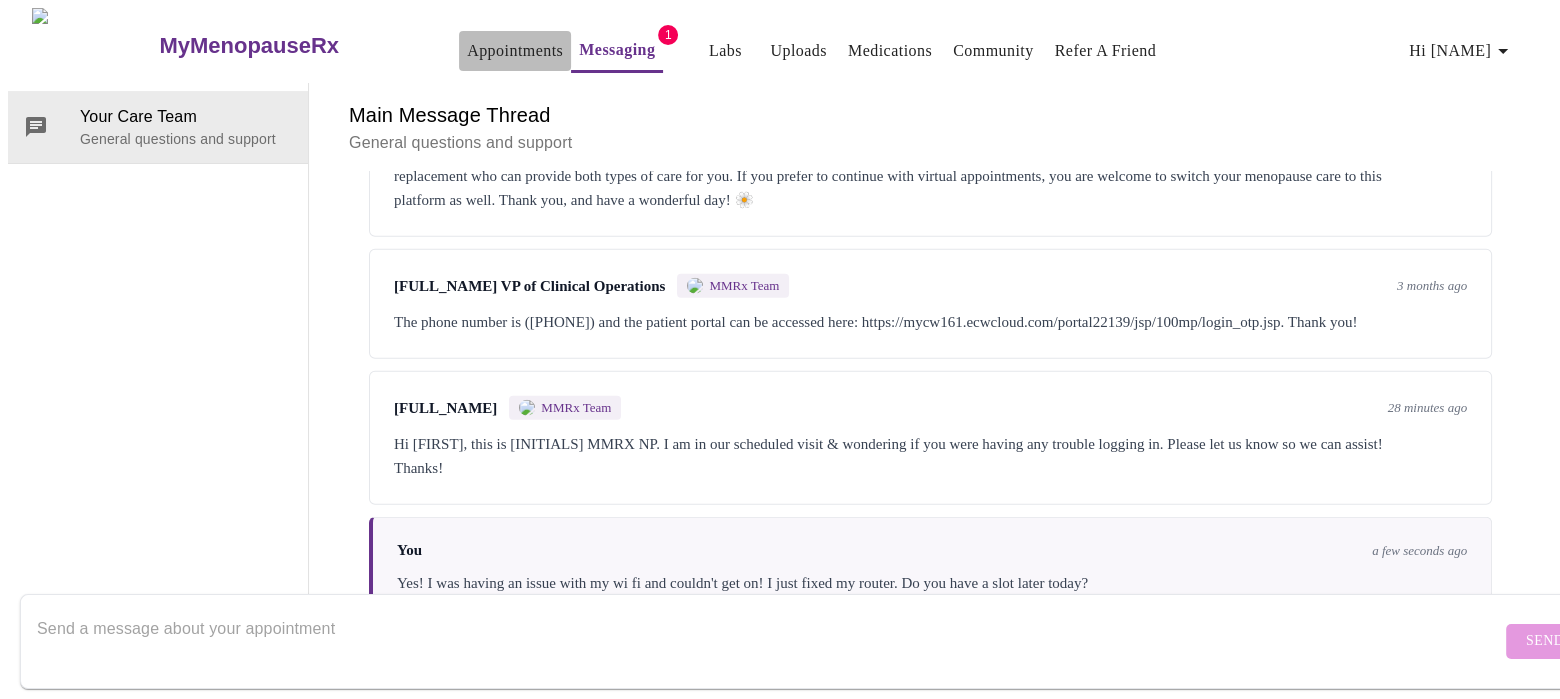 click on "Appointments" at bounding box center (515, 51) 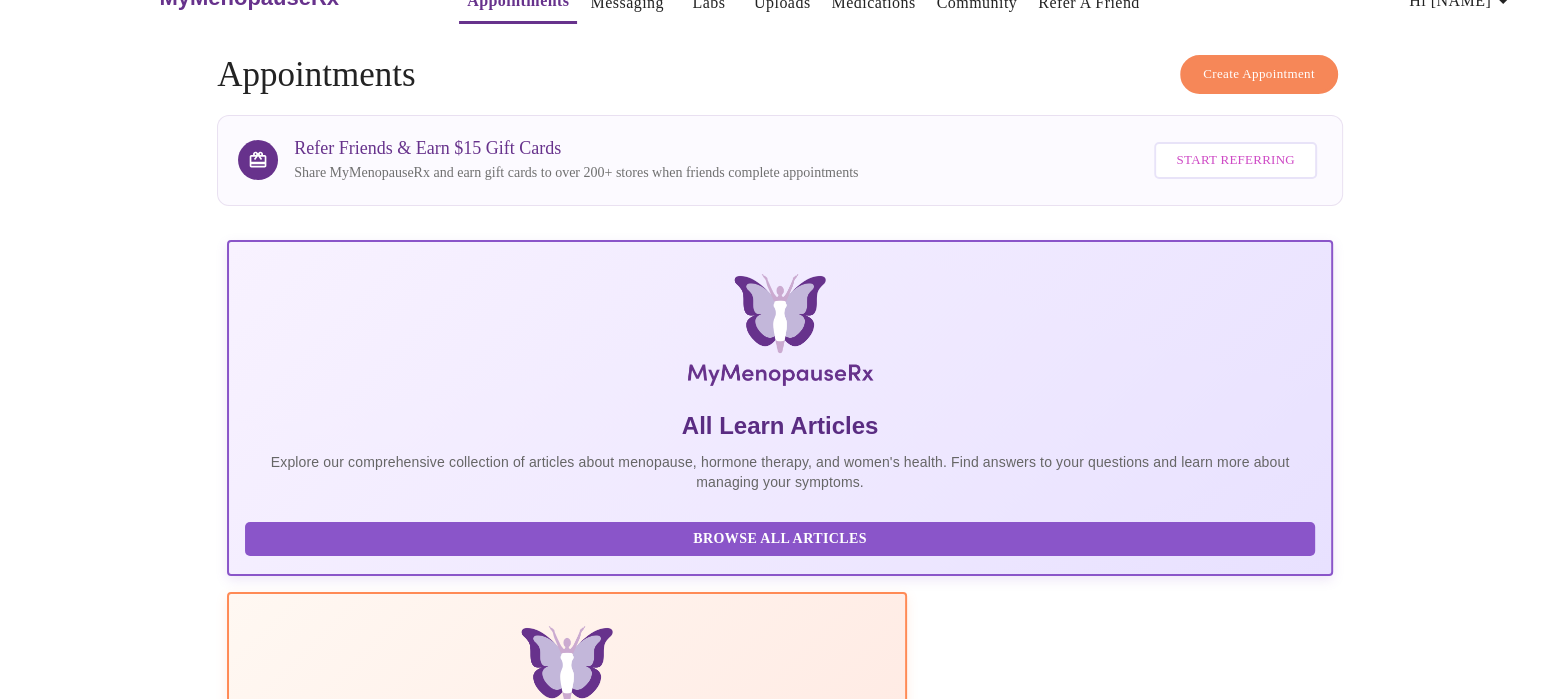 scroll, scrollTop: 0, scrollLeft: 0, axis: both 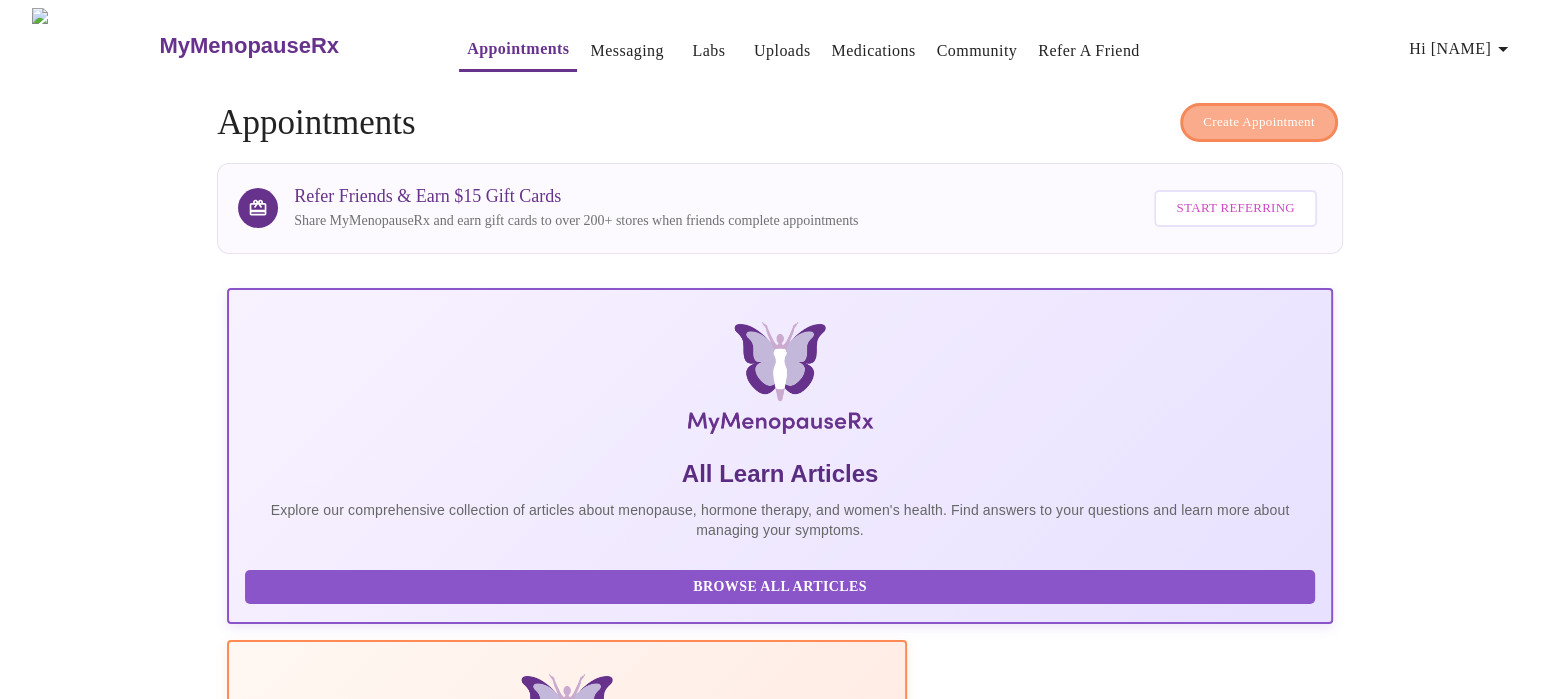 click on "Create Appointment" at bounding box center (1259, 122) 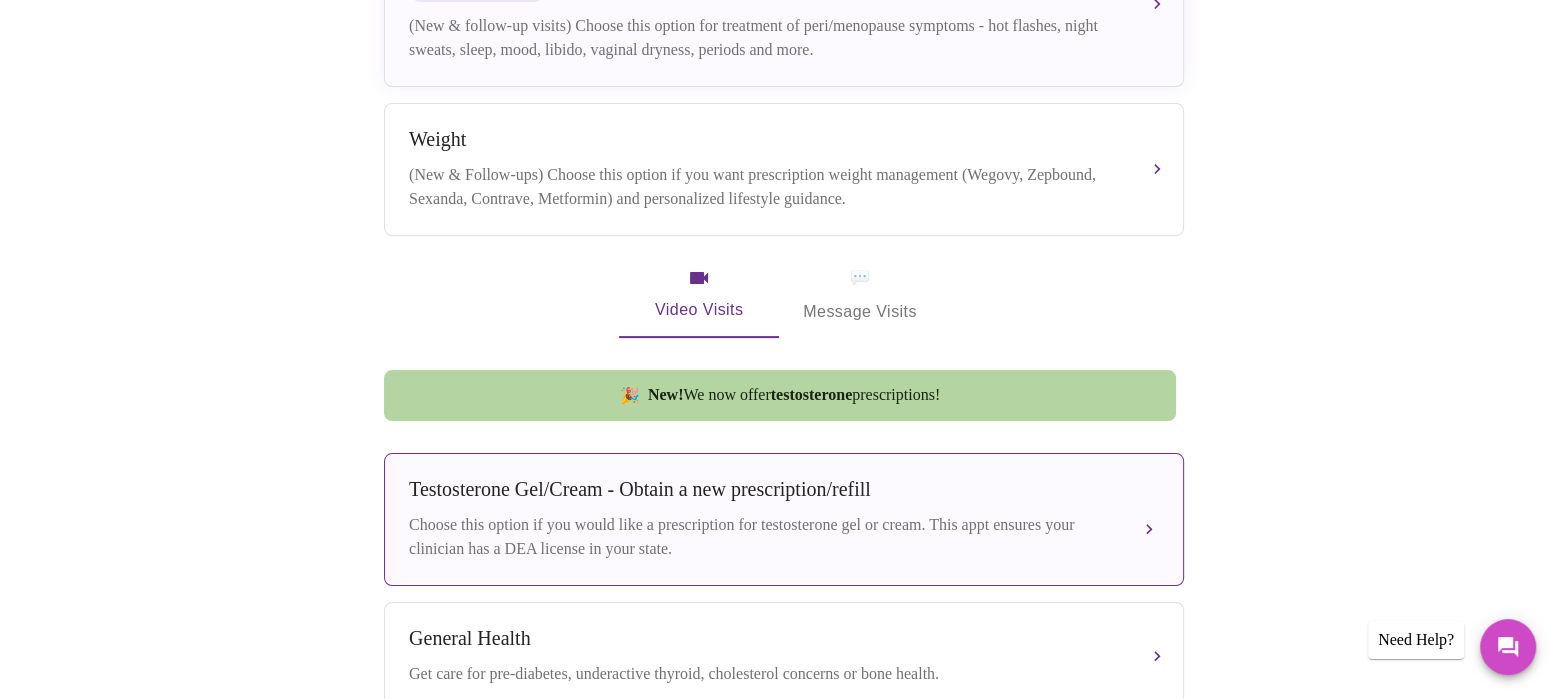 scroll, scrollTop: 555, scrollLeft: 0, axis: vertical 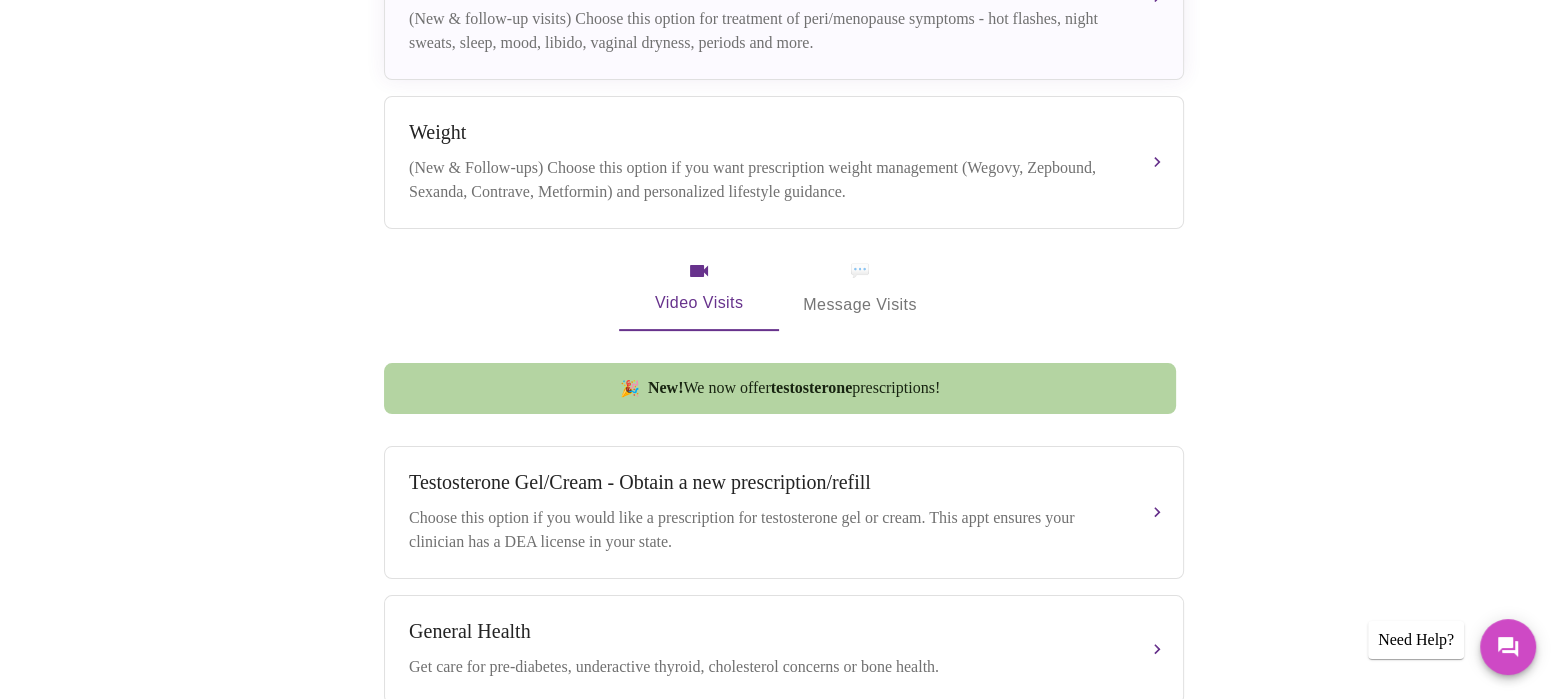 click on "Video Visits" at bounding box center (699, 288) 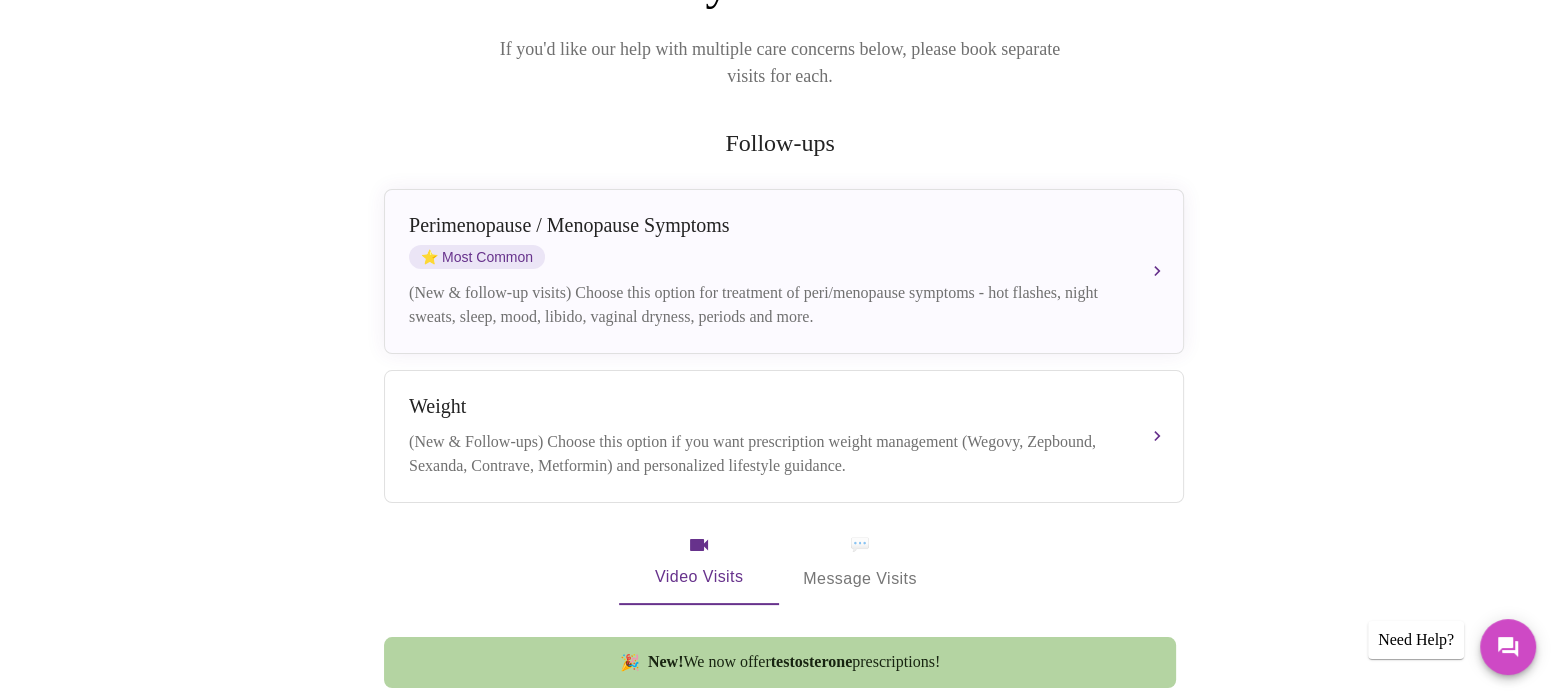 scroll, scrollTop: 282, scrollLeft: 0, axis: vertical 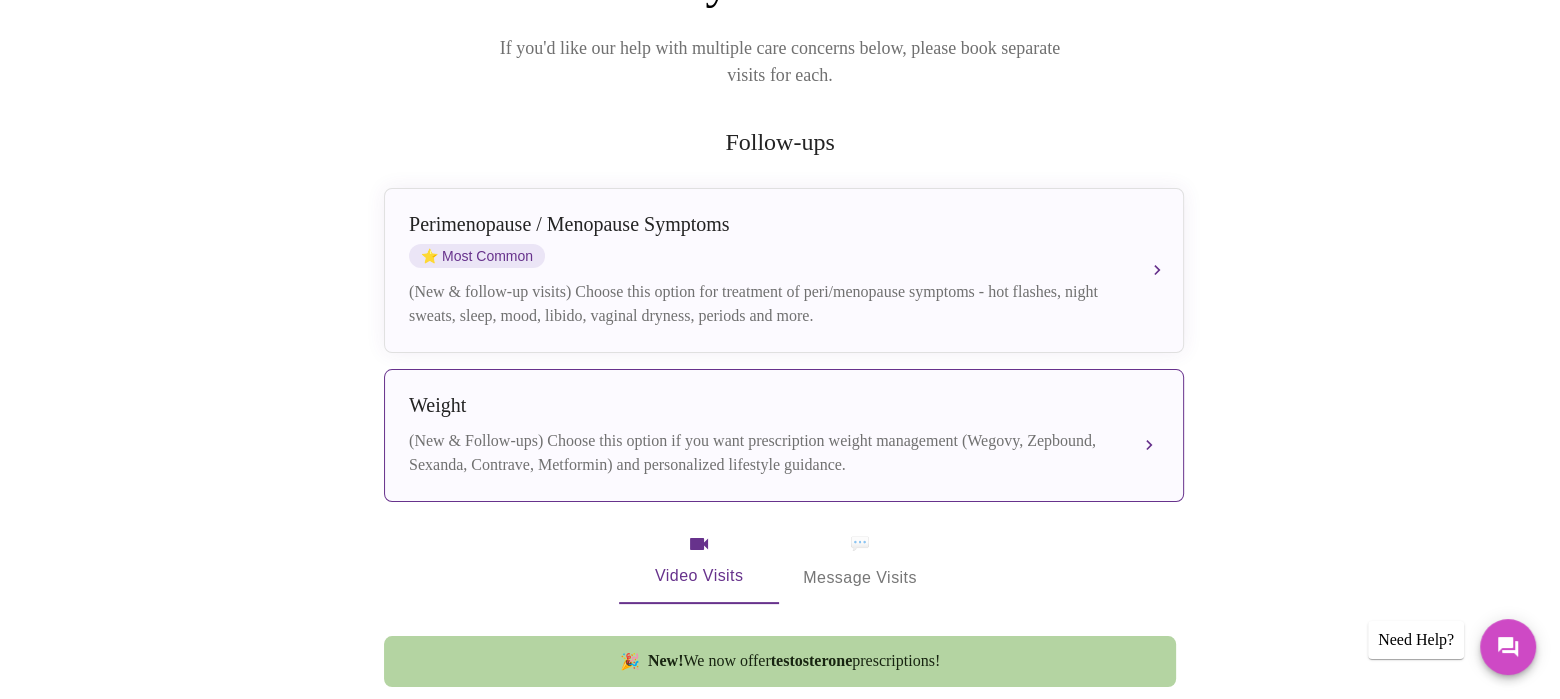 click on "Weight" at bounding box center [764, 405] 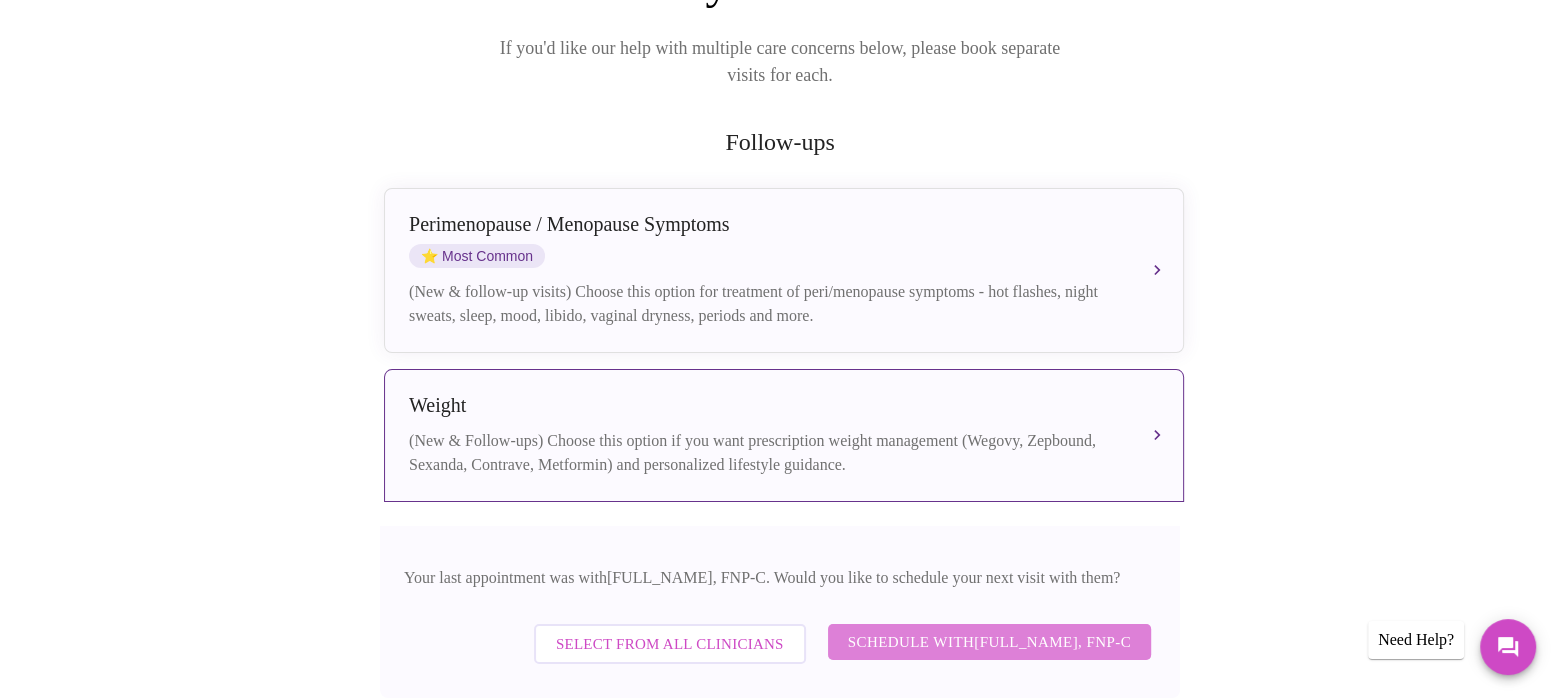 click on "Schedule with [FULL_NAME], FNP-C" at bounding box center (989, 642) 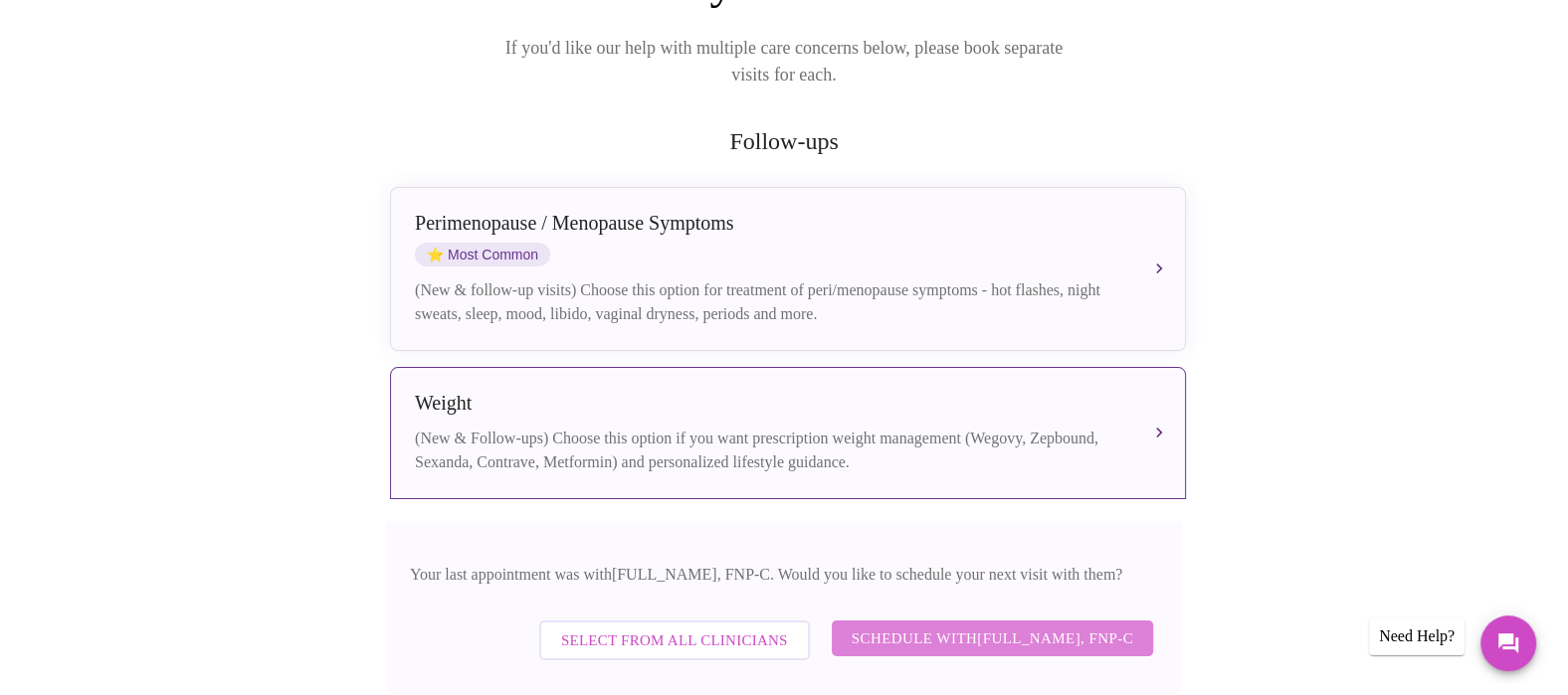 scroll, scrollTop: 85, scrollLeft: 0, axis: vertical 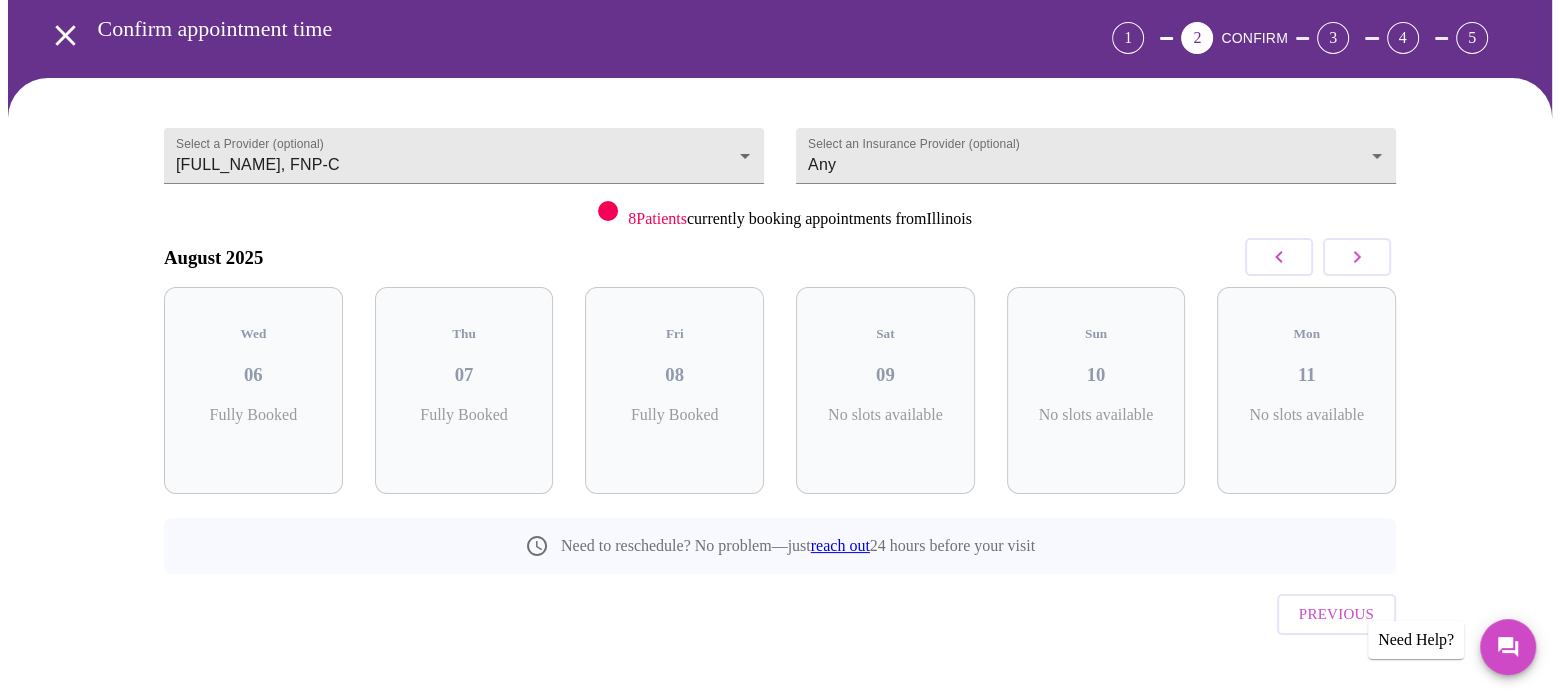 click 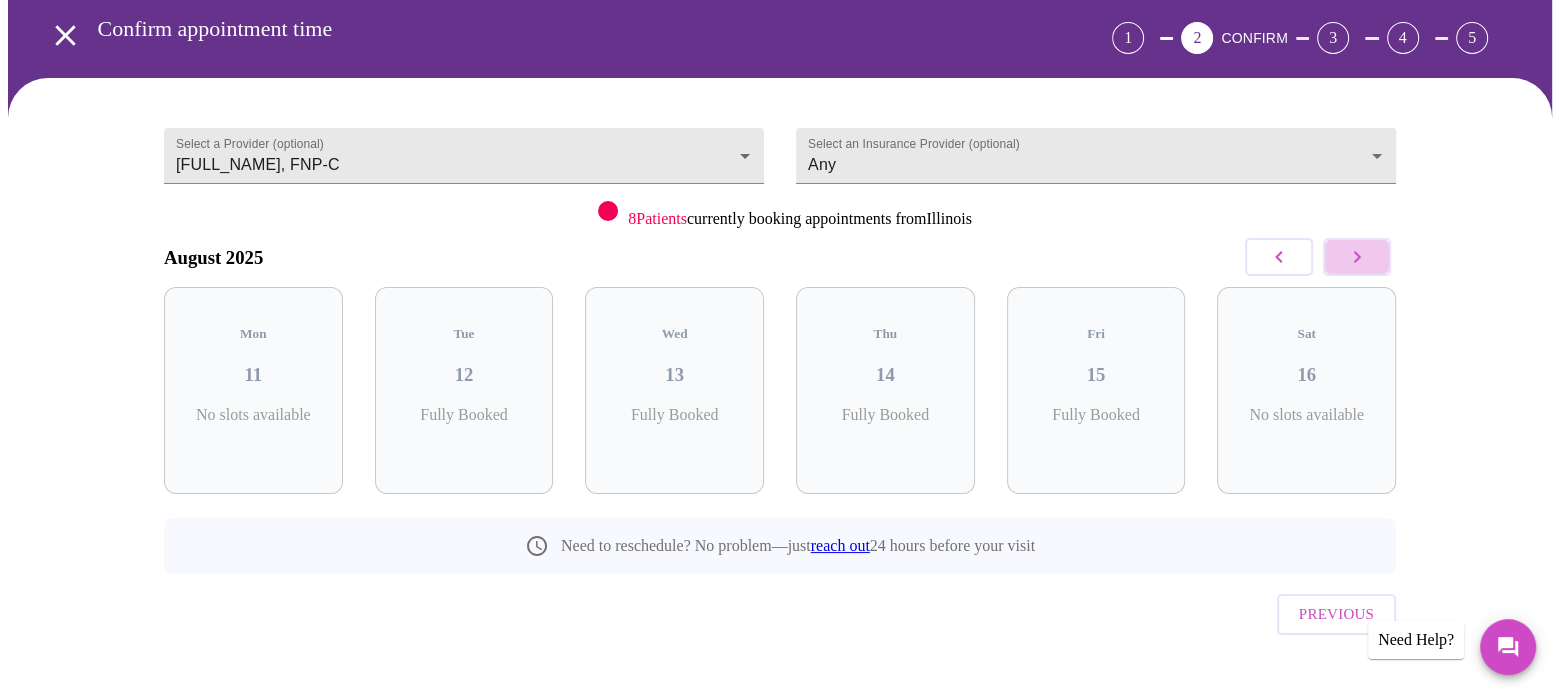 click 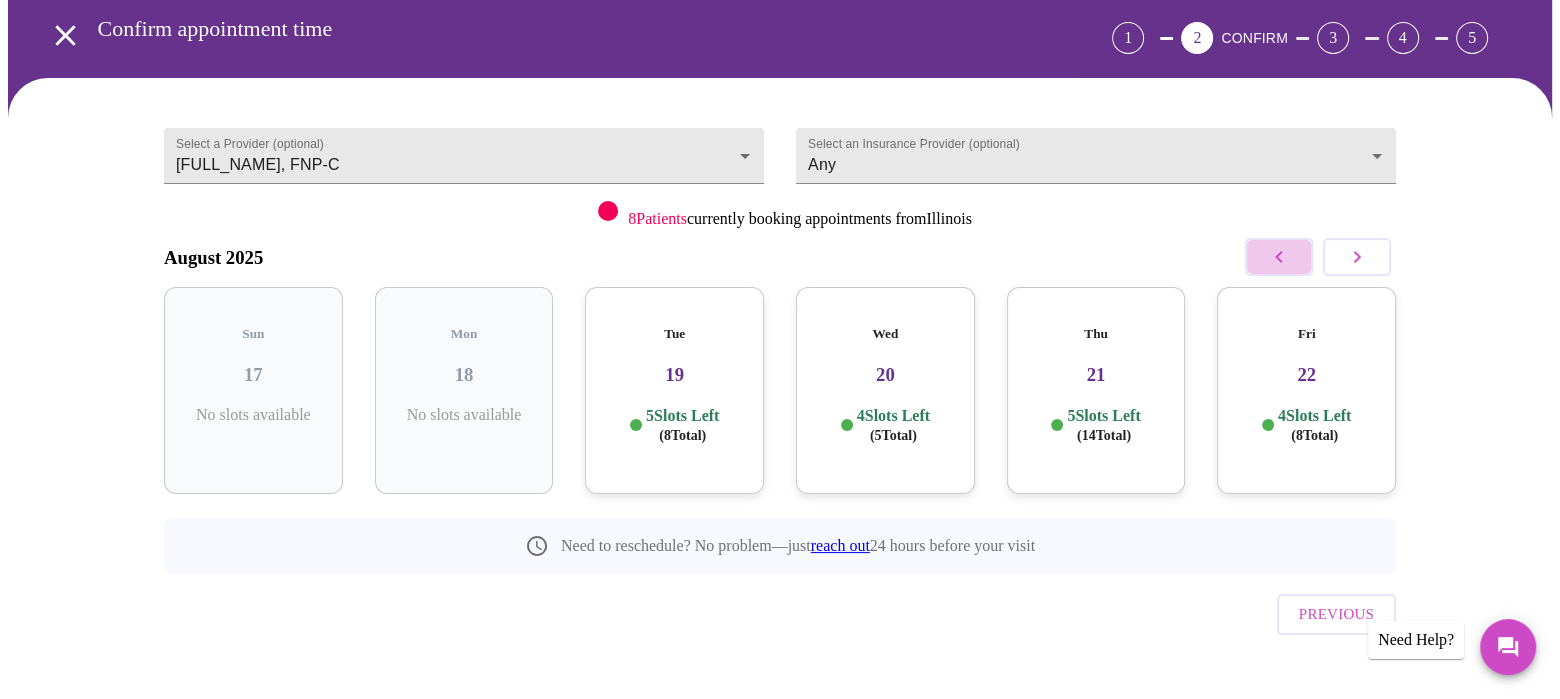 click 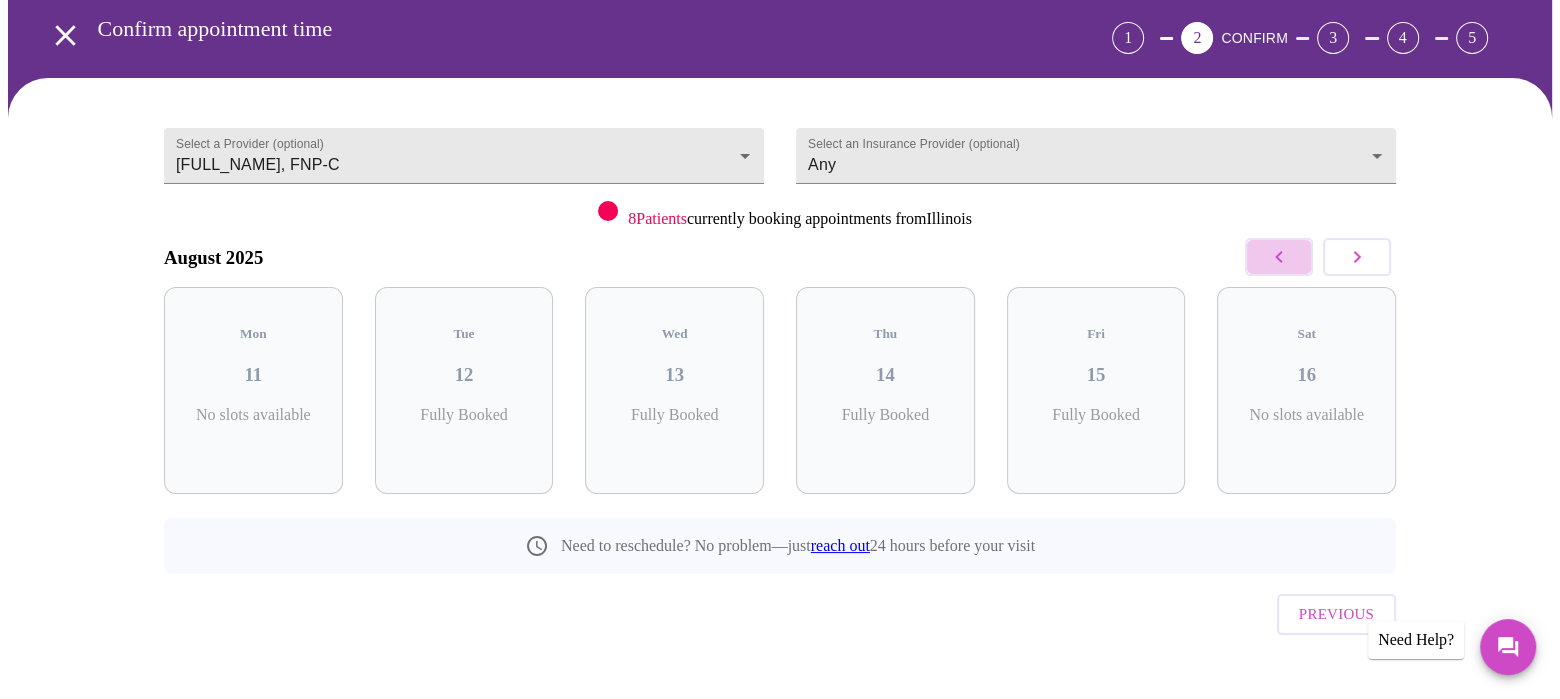 click 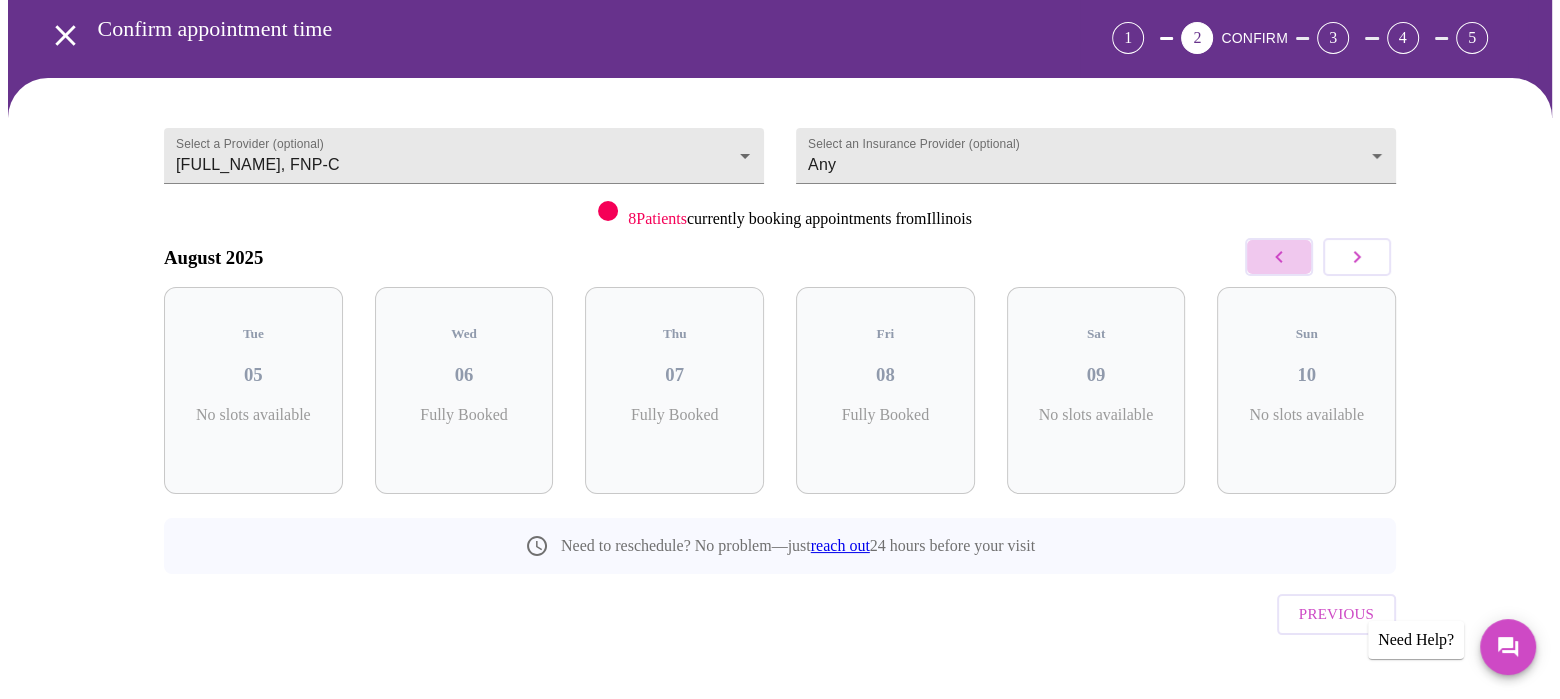 click 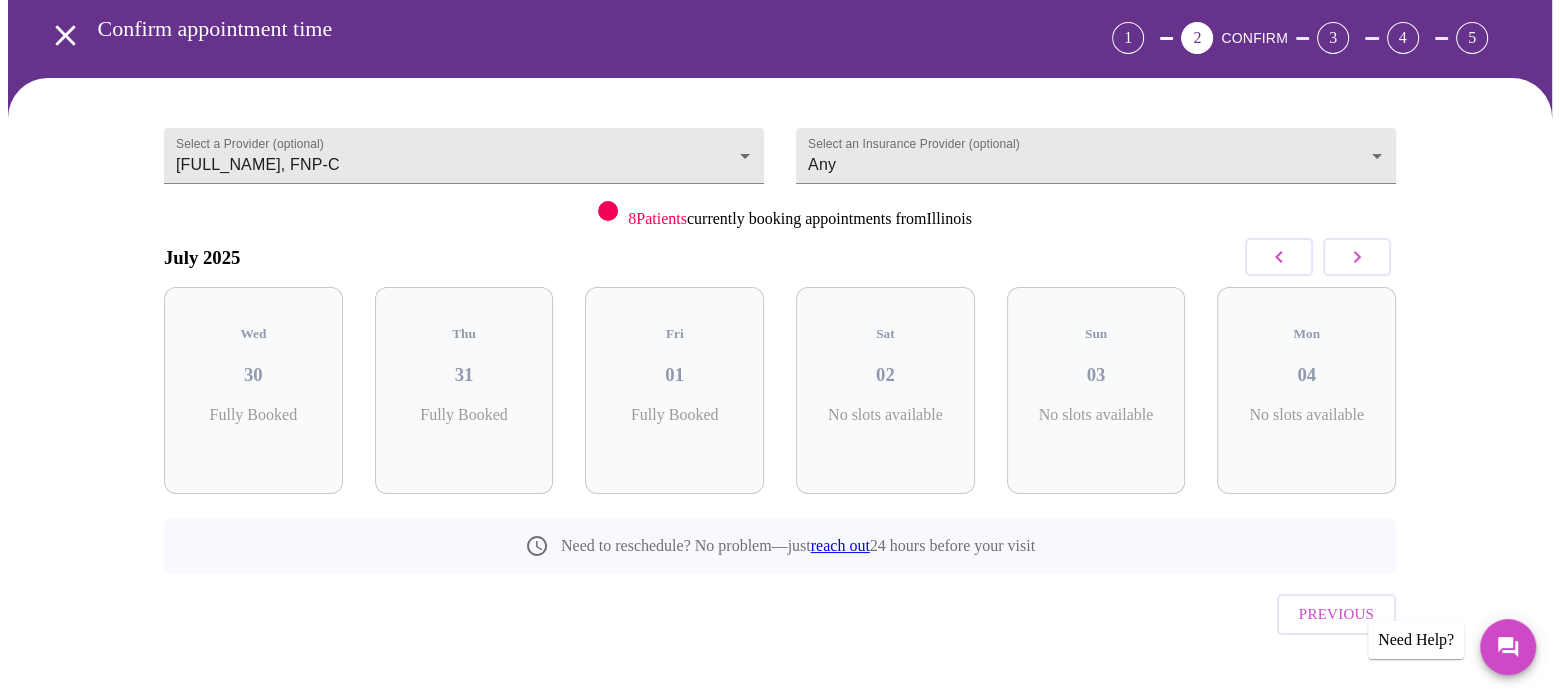click 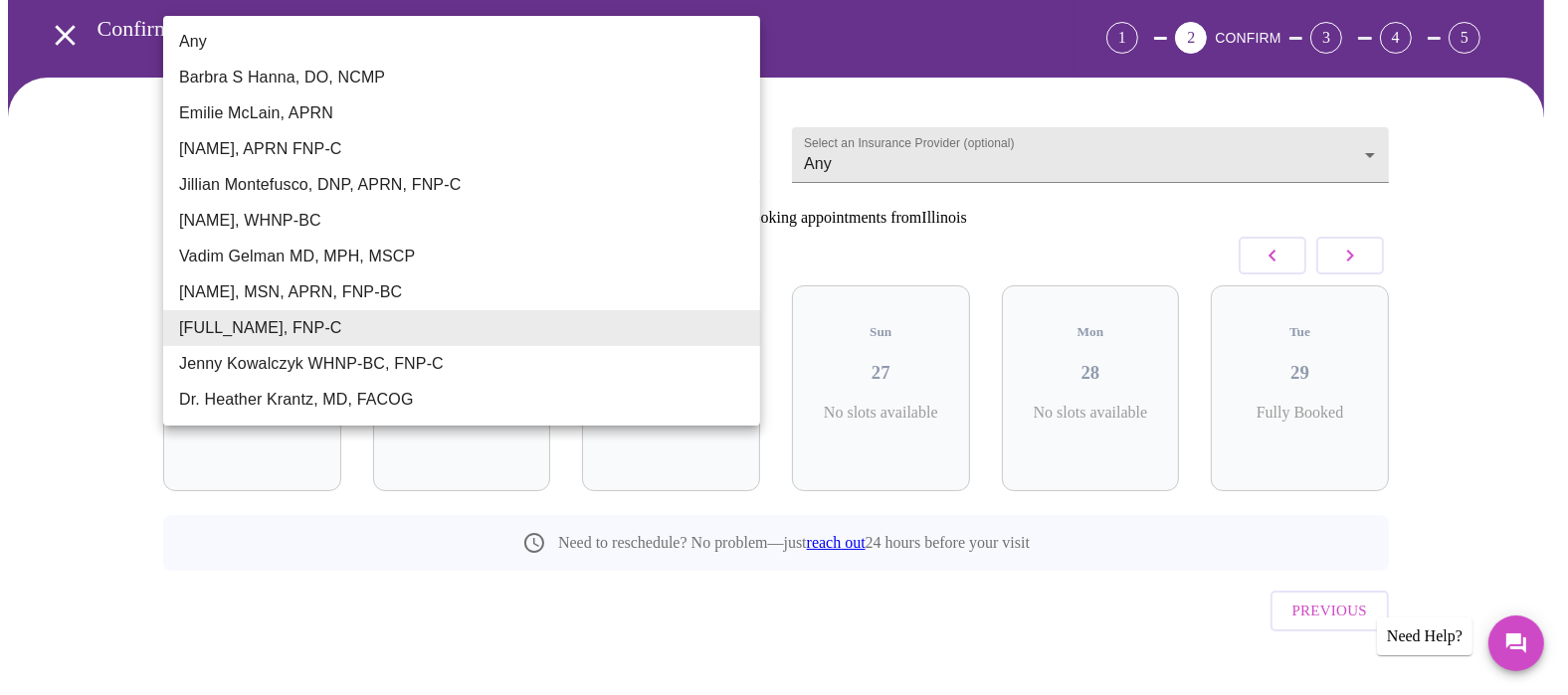 click on "Hi [FIRST] Confirm appointment time 1 2 CONFIRM 3 4 5 Select a Provider (optional) [FULL_NAME], FNP-C [FULL_NAME], FNP-C Select an Insurance Provider (optional) Any Any 8 Patients currently booking appointments from [STATE] July 2025 Thu 24 Fully Booked Fri 25 Fully Booked Sat 26 No slots available Sun 27 No slots available Mon 28 No slots available Tue 29 Fully Booked Need to reschedule? No problem—just reach out 24 hours before your visit Previous Need Help? Settings Billing Invoices Log out Any [FULL_NAME], DO, NCMP [FULL_NAME], APRN [FULL_NAME], APRN FNP-C [FULL_NAME], DNP, APRN, FNP-C [FULL_NAME], WHNP-BC [FULL_NAME] MD, MPH, MSCP [FULL_NAME], MSN, APRN, FNP-BC [FULL_NAME], FNP-C [FULL_NAME] WHNP-BC, FNP-C Dr. [FULL_NAME], MD, FACOG" at bounding box center (784, 327) 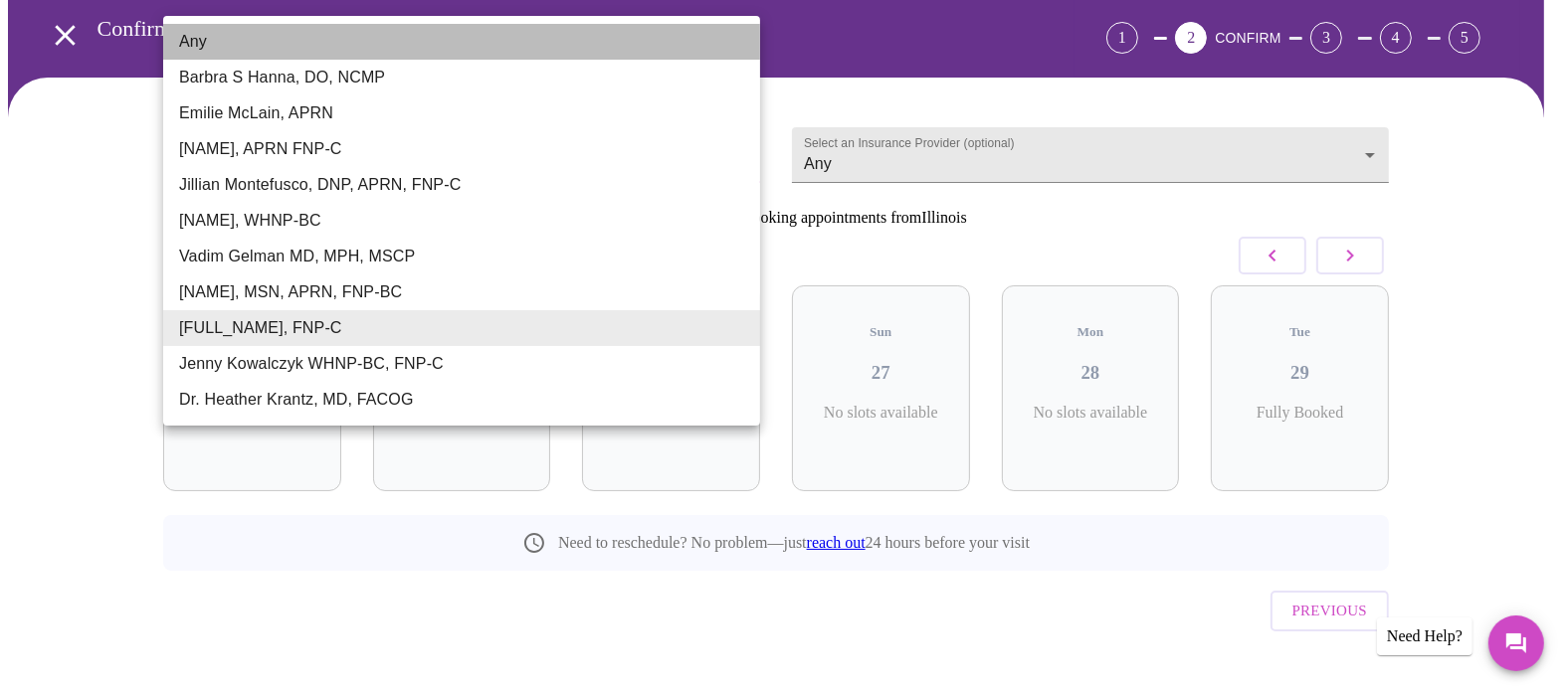 click on "Any" at bounding box center (462, 42) 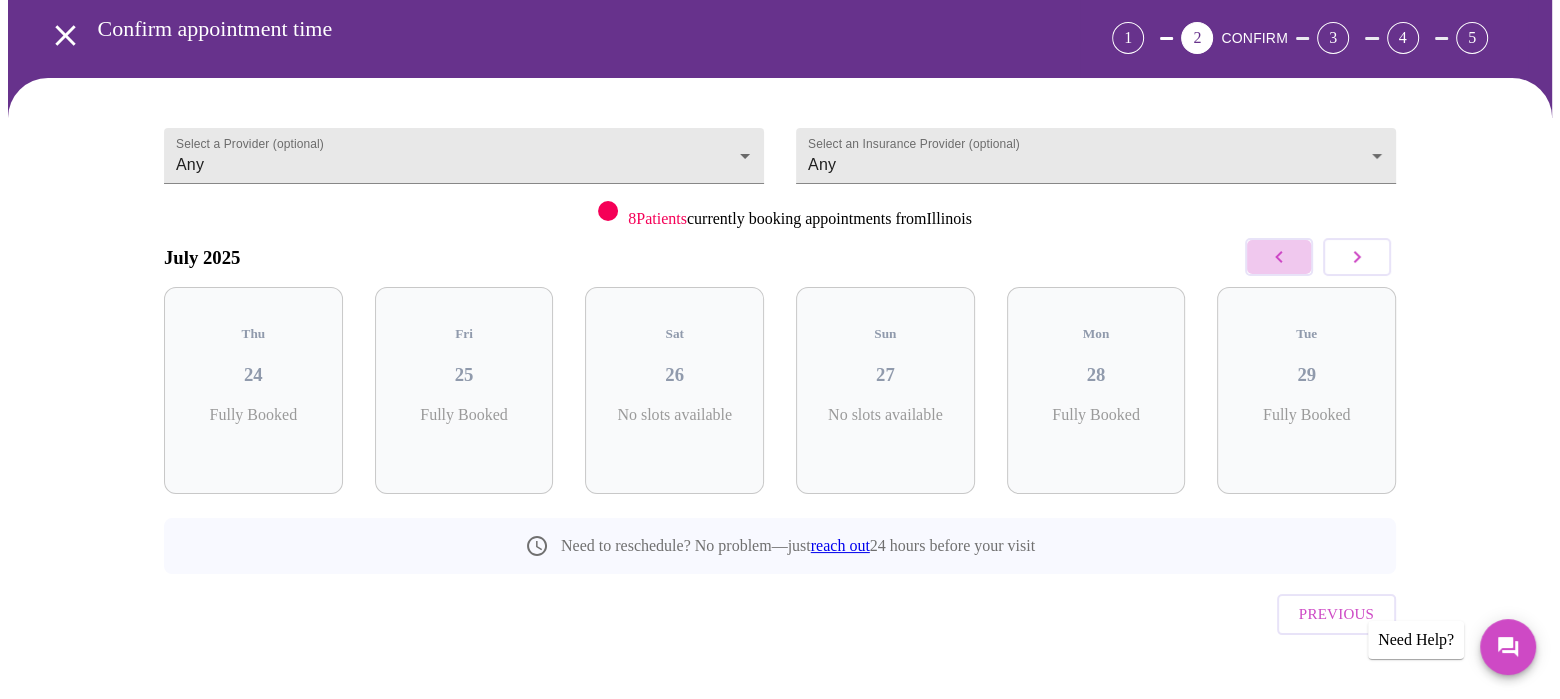 click 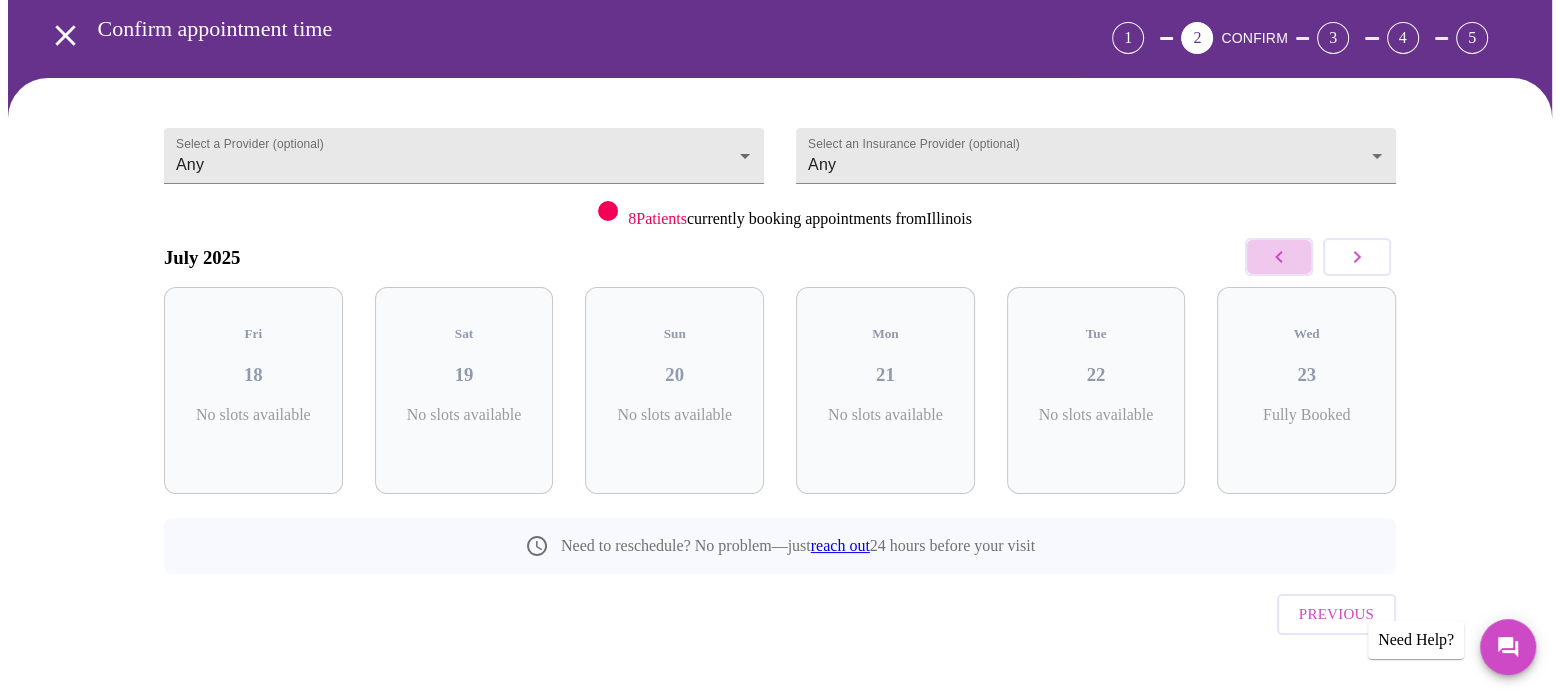 click 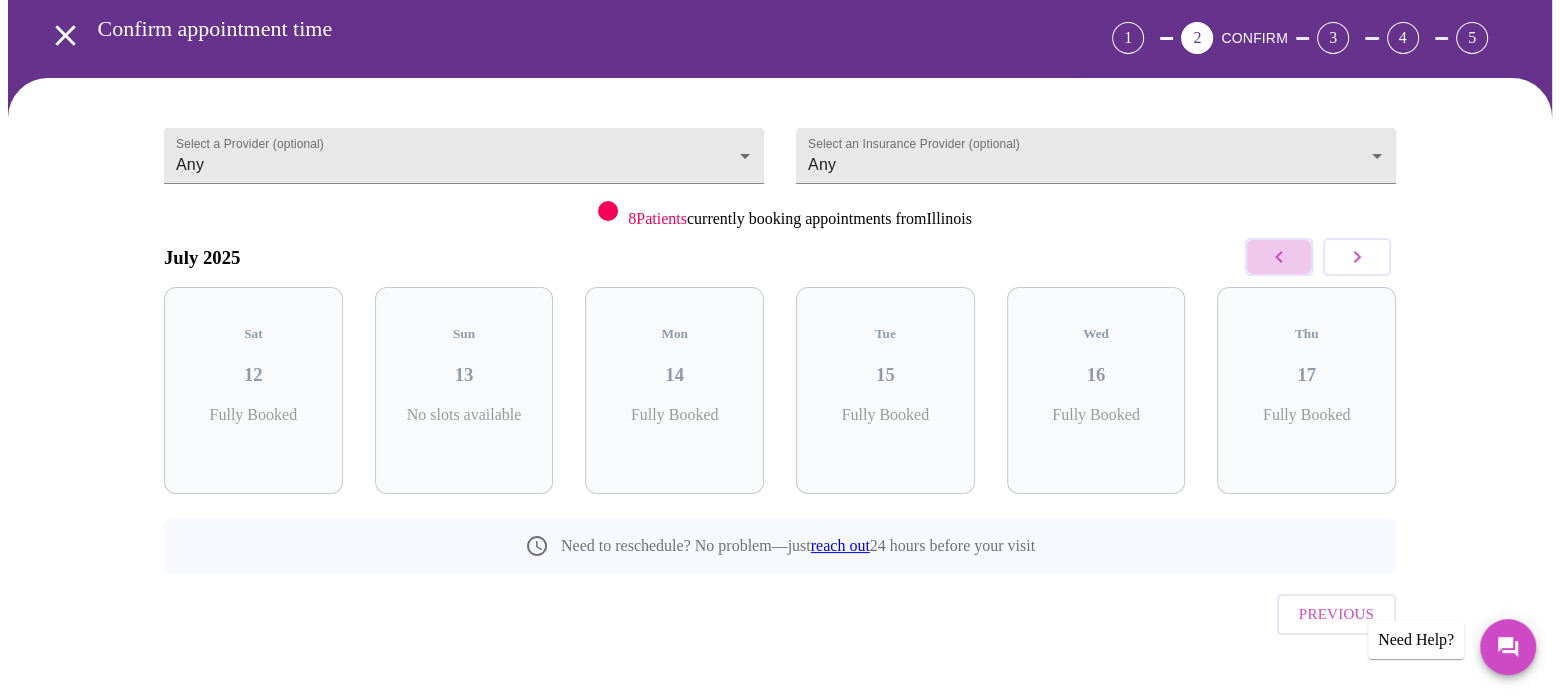 click 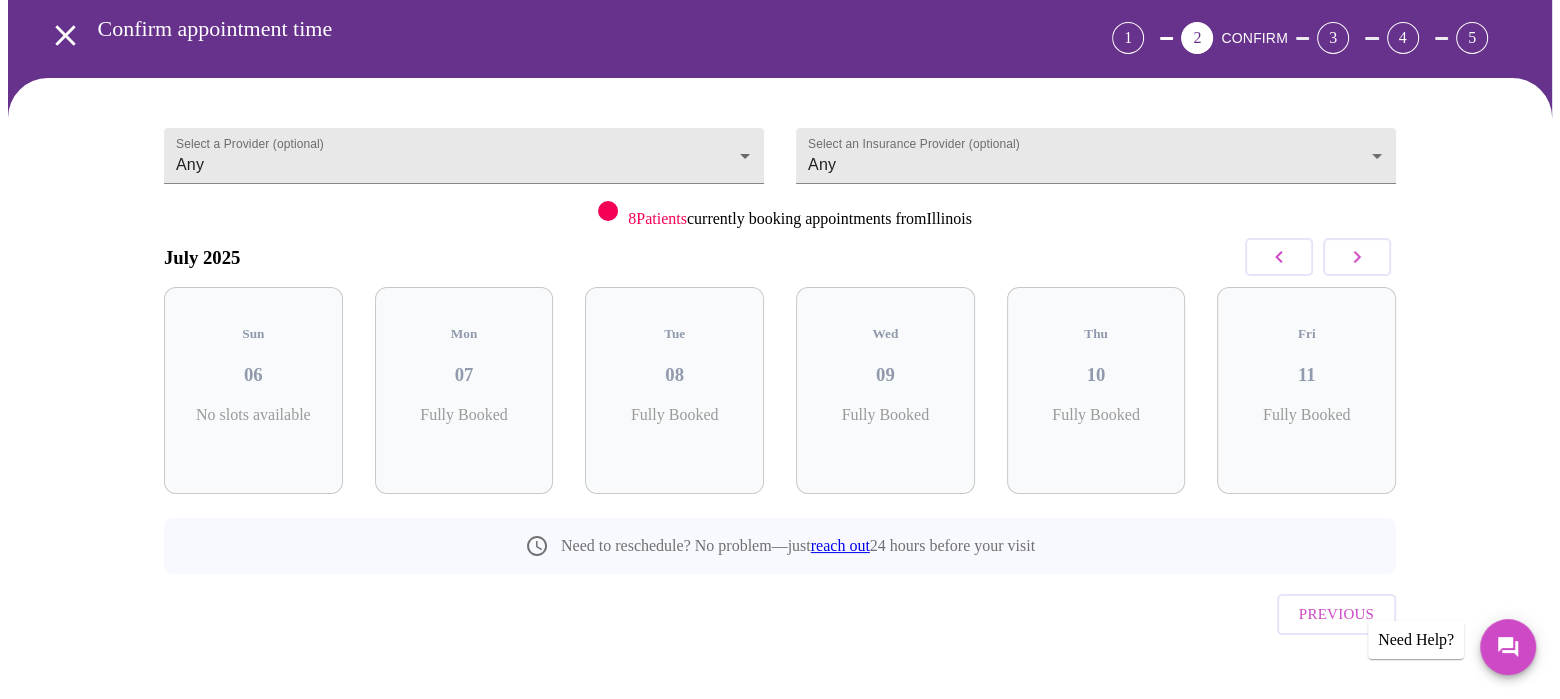 click 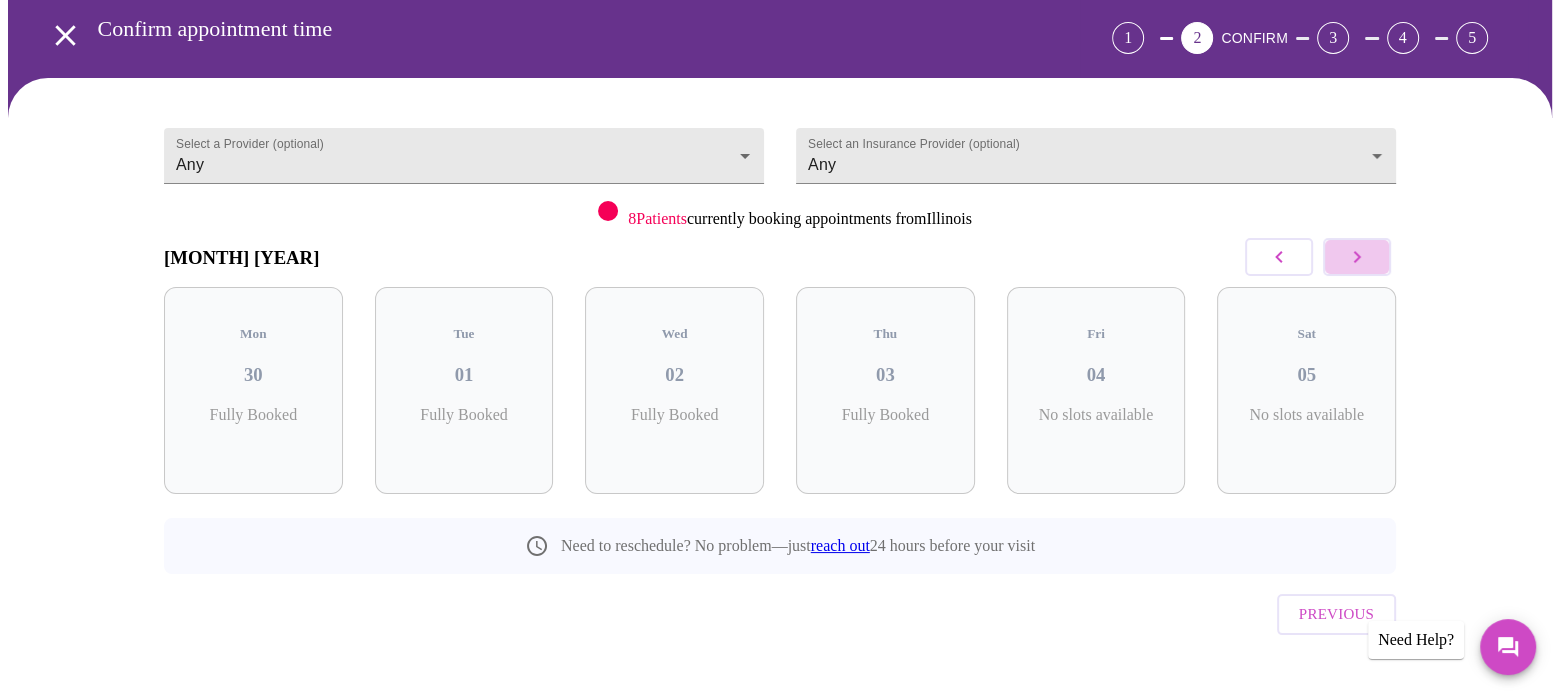 click 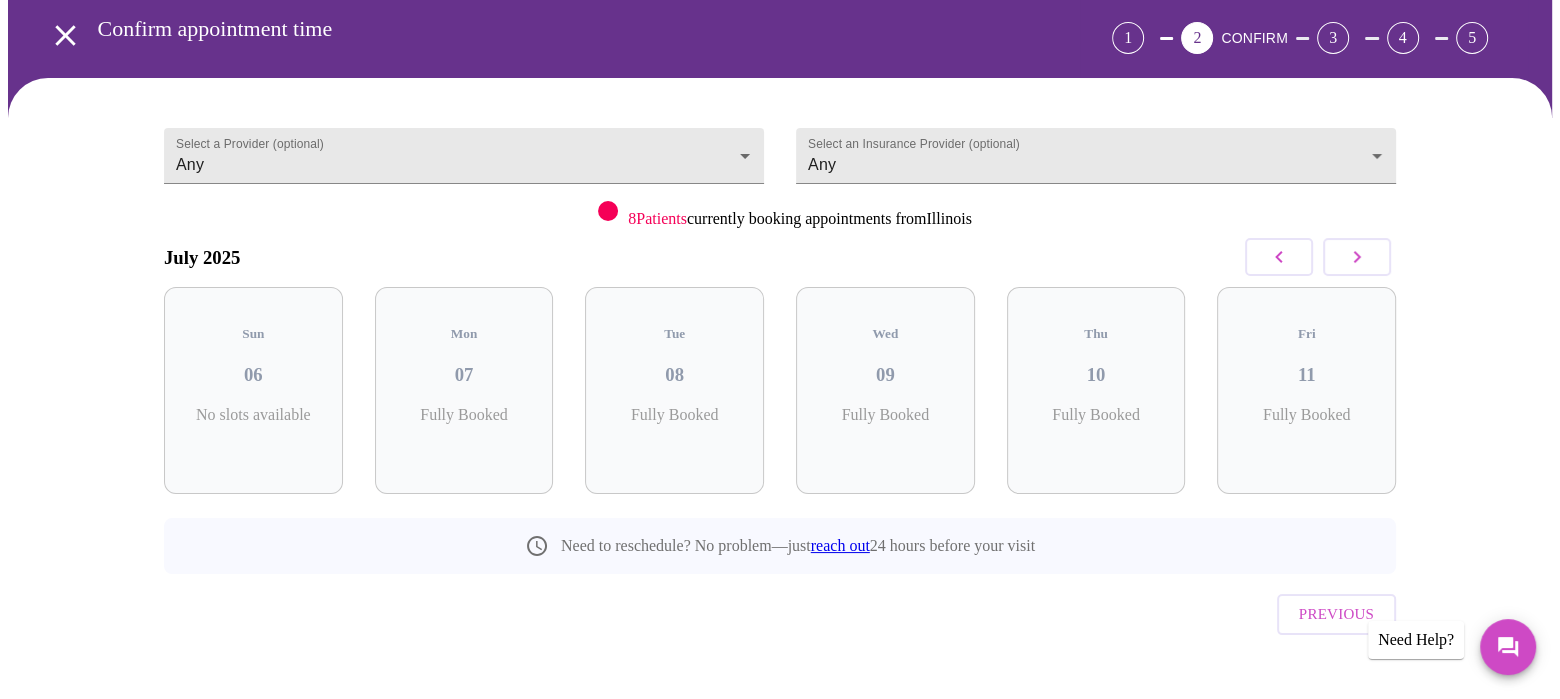 click 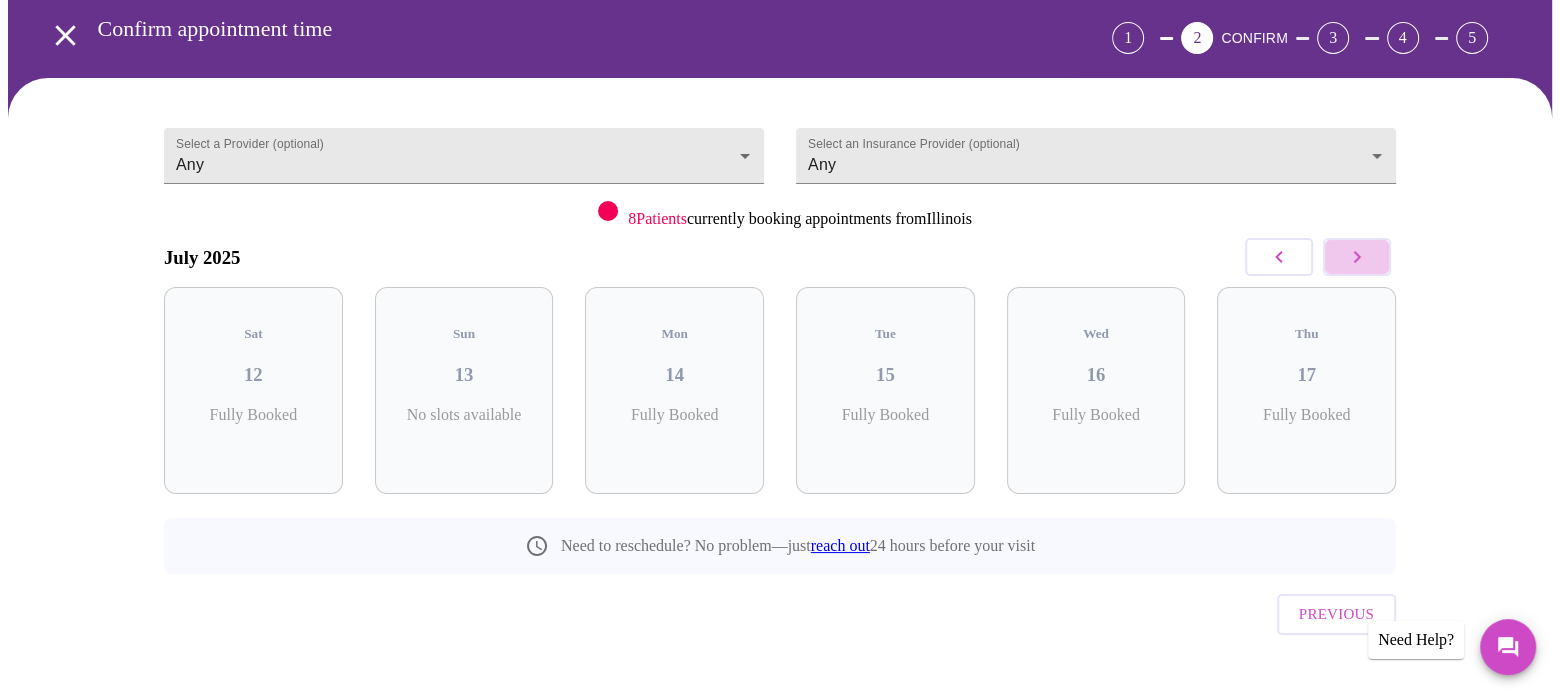 click 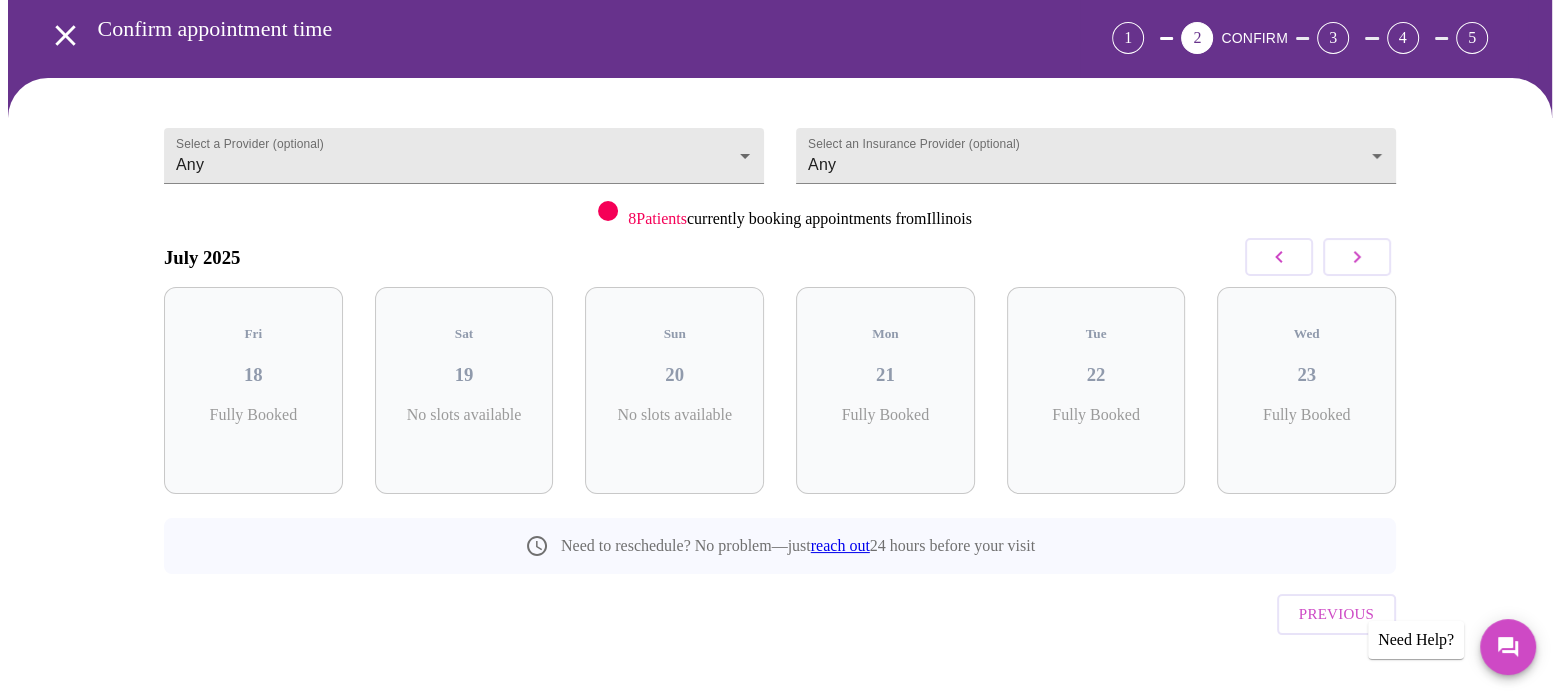 click 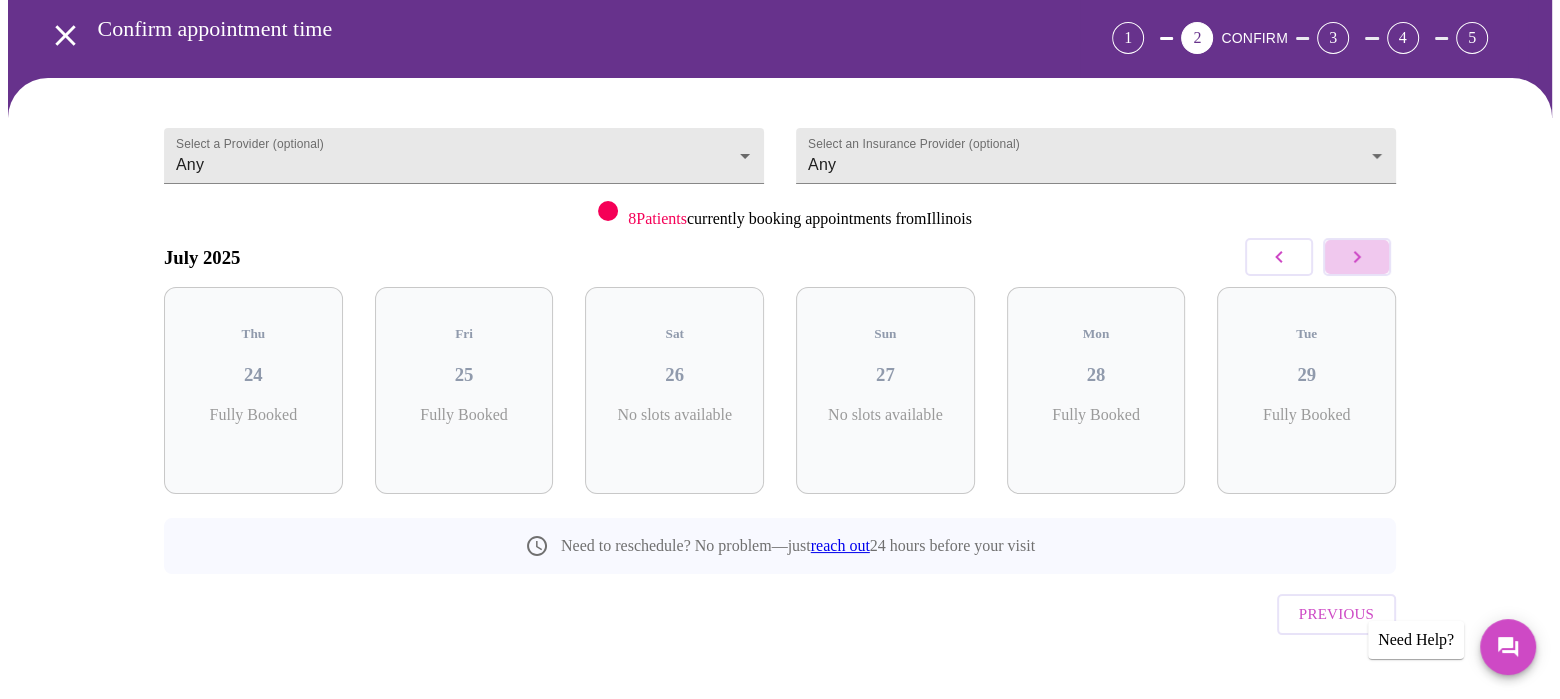 click 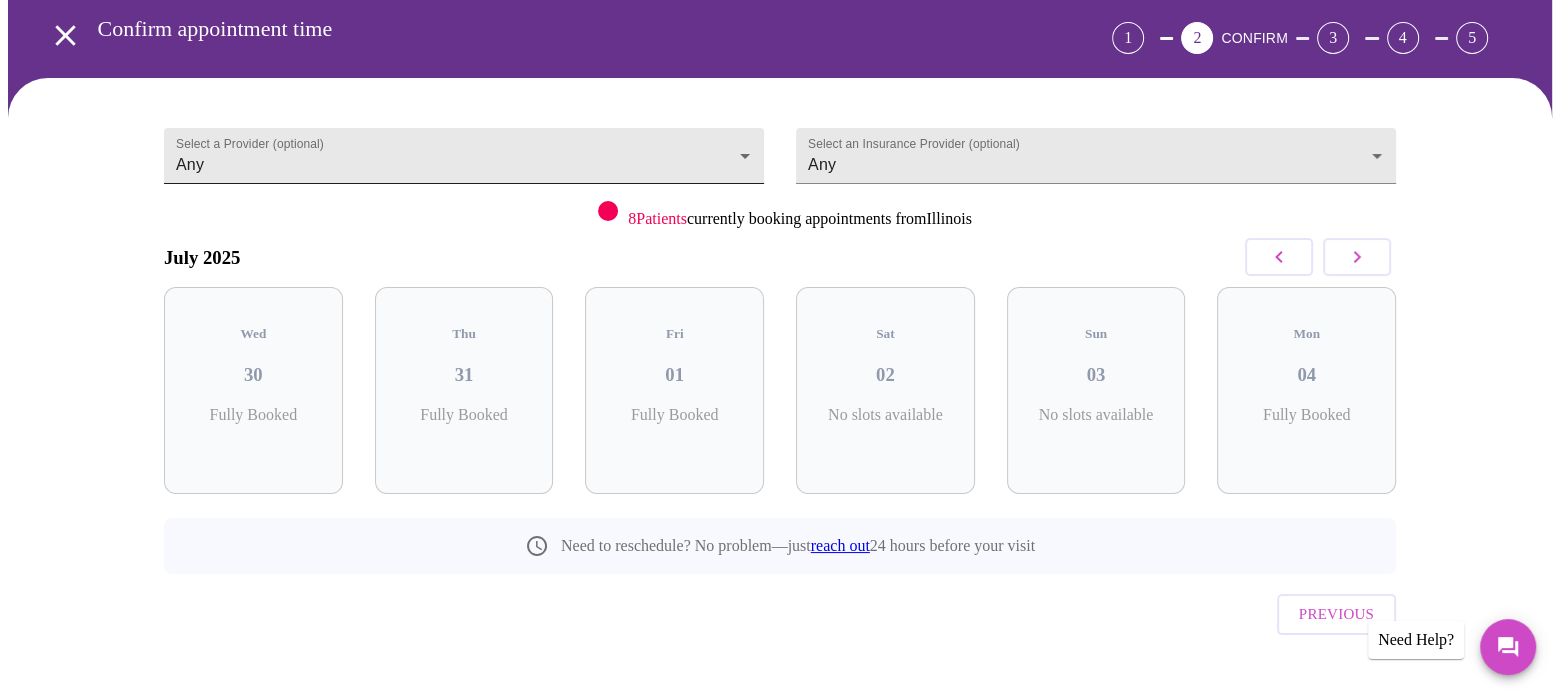 click on "MyMenopauseRx Appointments Messaging Labs Uploads Medications Community Refer a Friend Hi [NAME]   Confirm appointment time 1 2 CONFIRM 3 4 5 Select a Provider (optional) Any Any Select an Insurance Provider (optional) Any Any 8  Patients  currently booking appointments from  [STATE] [DATE] Wed 30 Fully Booked Thu 31 Fully Booked Fri 01 Fully Booked Sat 02 No slots available Sun 03 No slots available Mon 04 Fully Booked Need to reschedule? No problem—just  reach out  24 hours before your visit Previous Need Help? Settings Billing Invoices Log out" at bounding box center (780, 329) 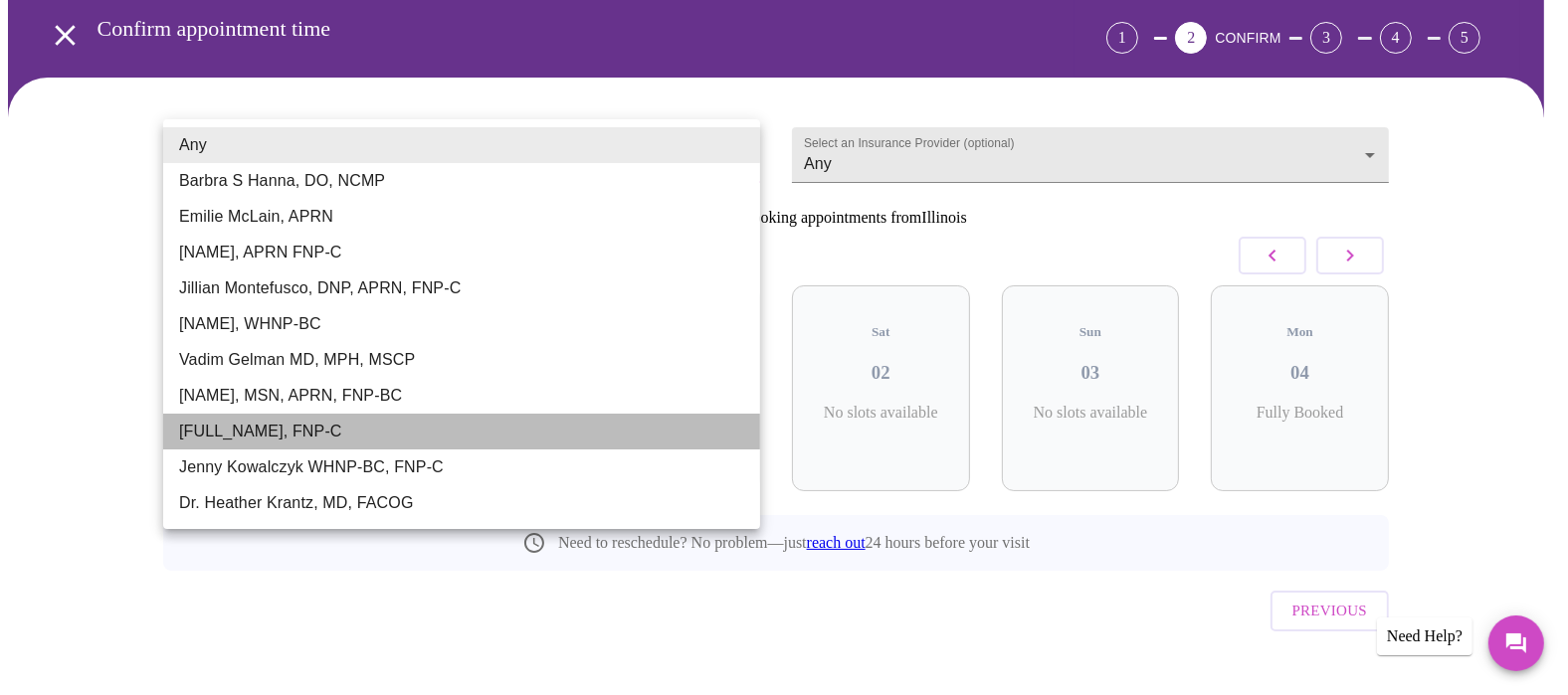 click on "[FULL_NAME], FNP-C" at bounding box center (462, 432) 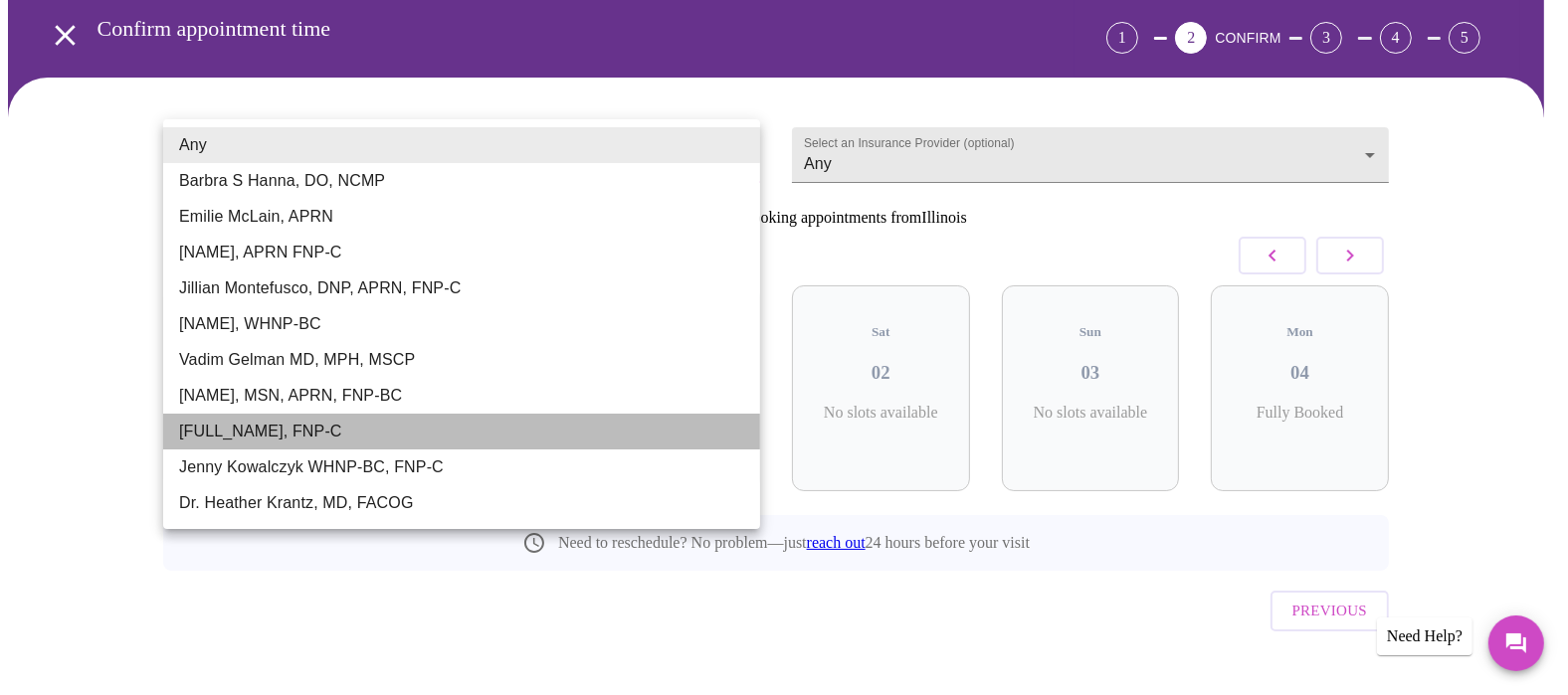 type on "[FULL_NAME], FNP-C" 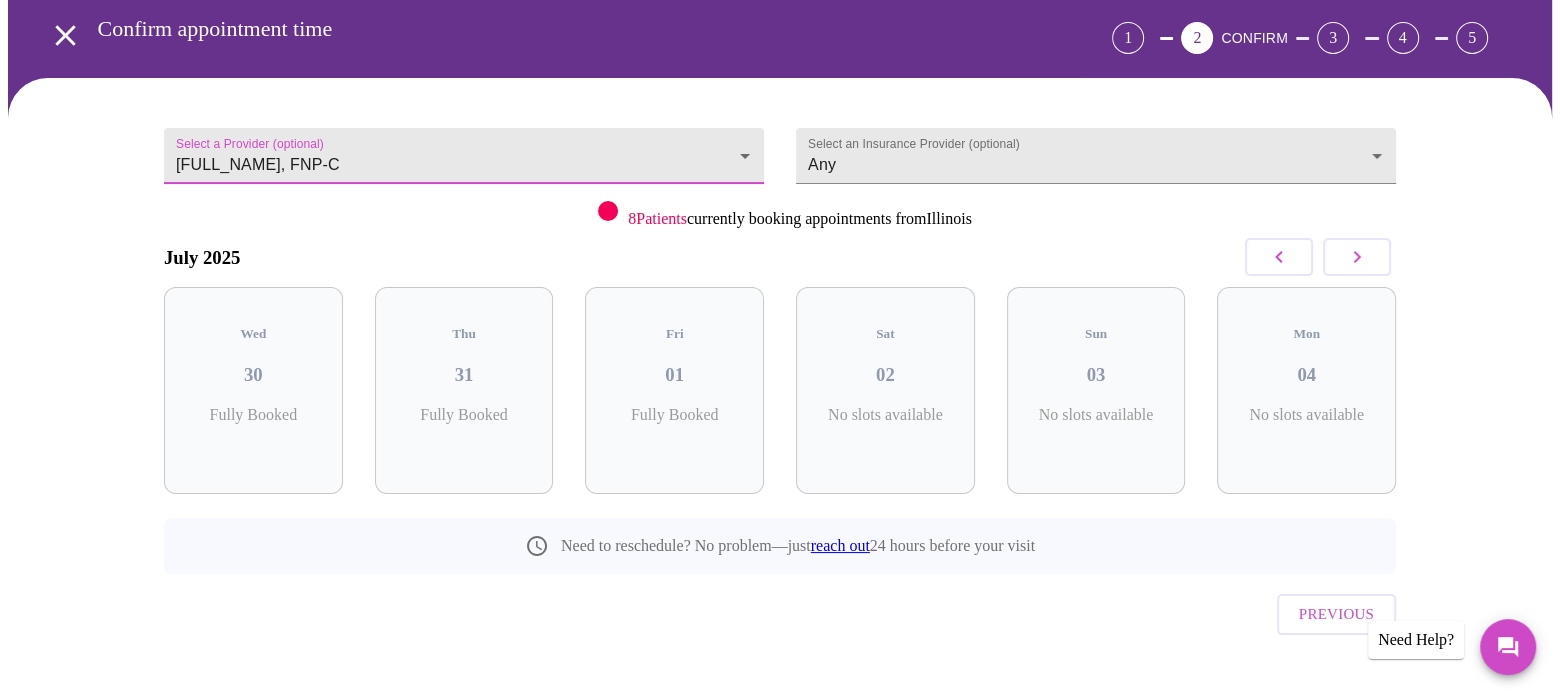 click 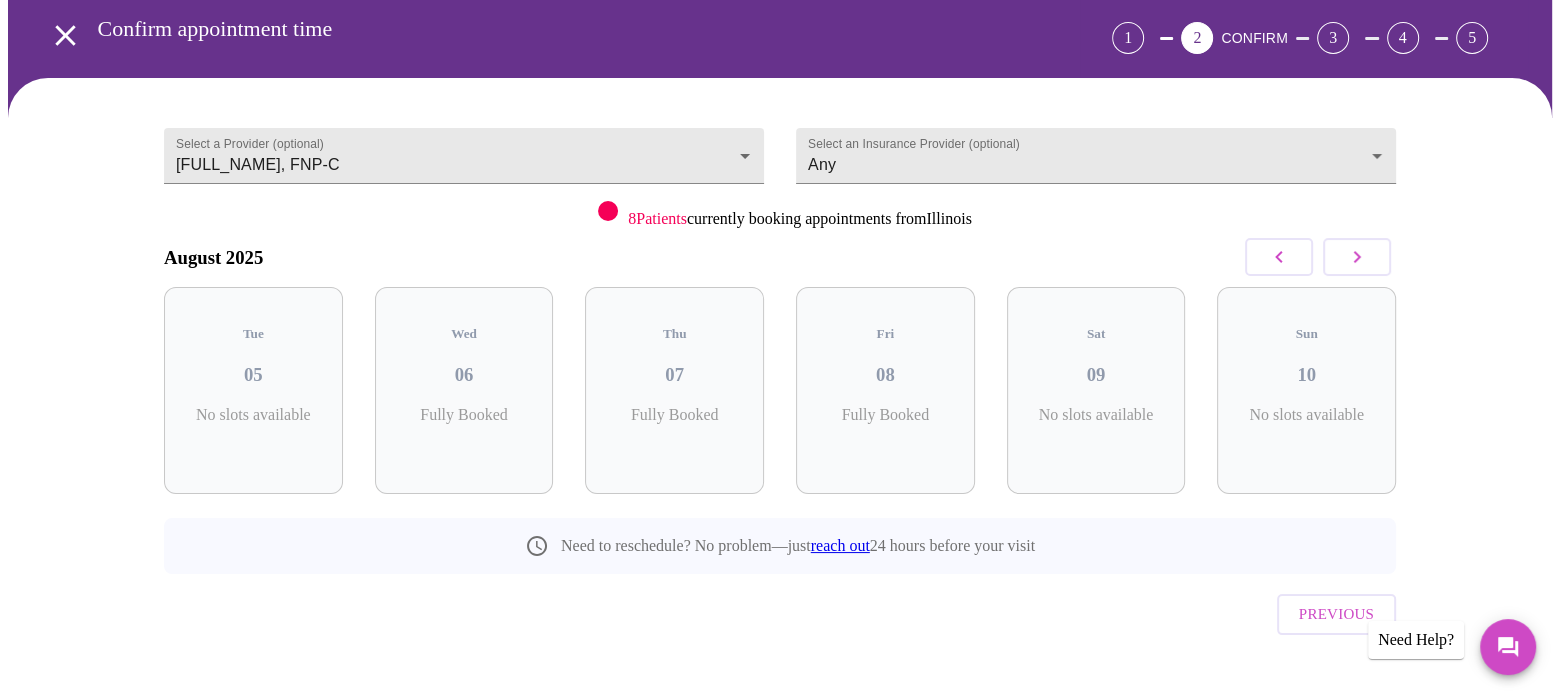 click 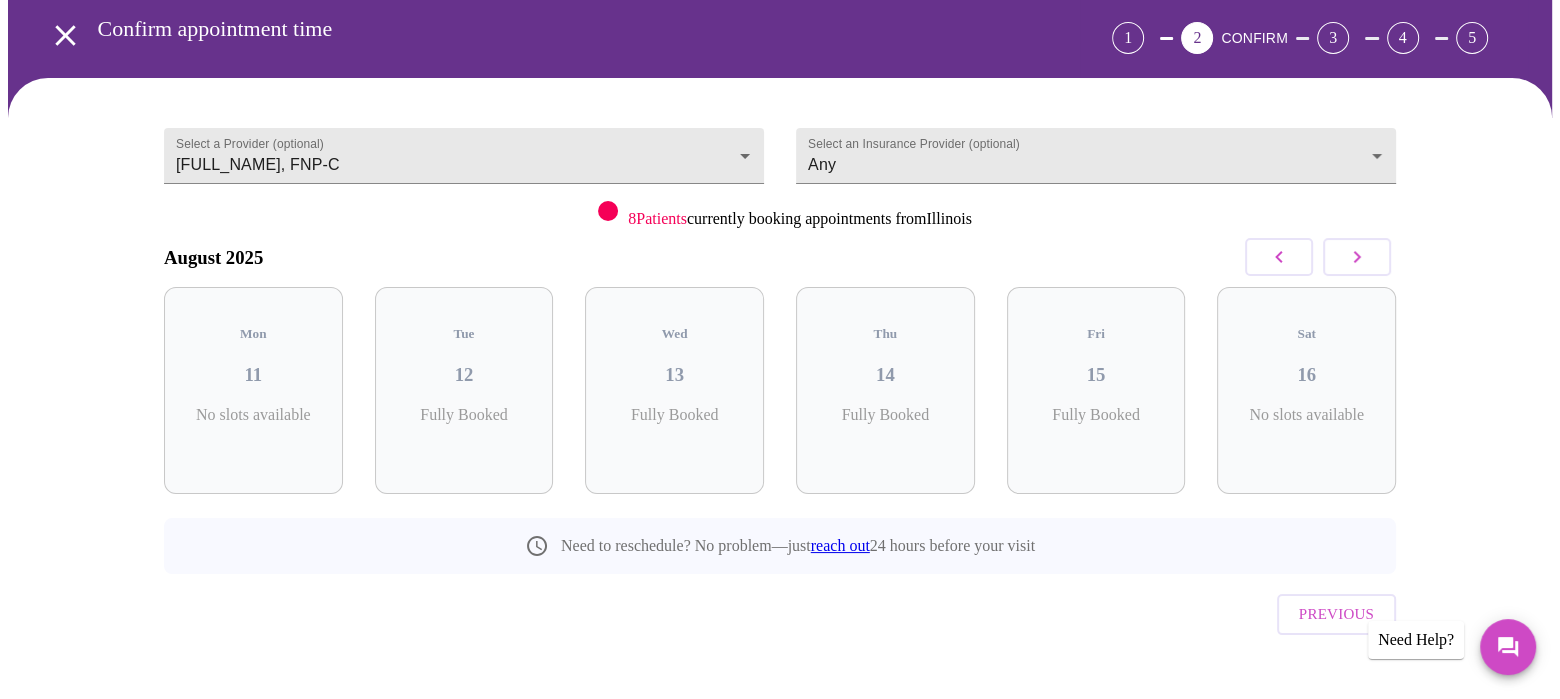 click 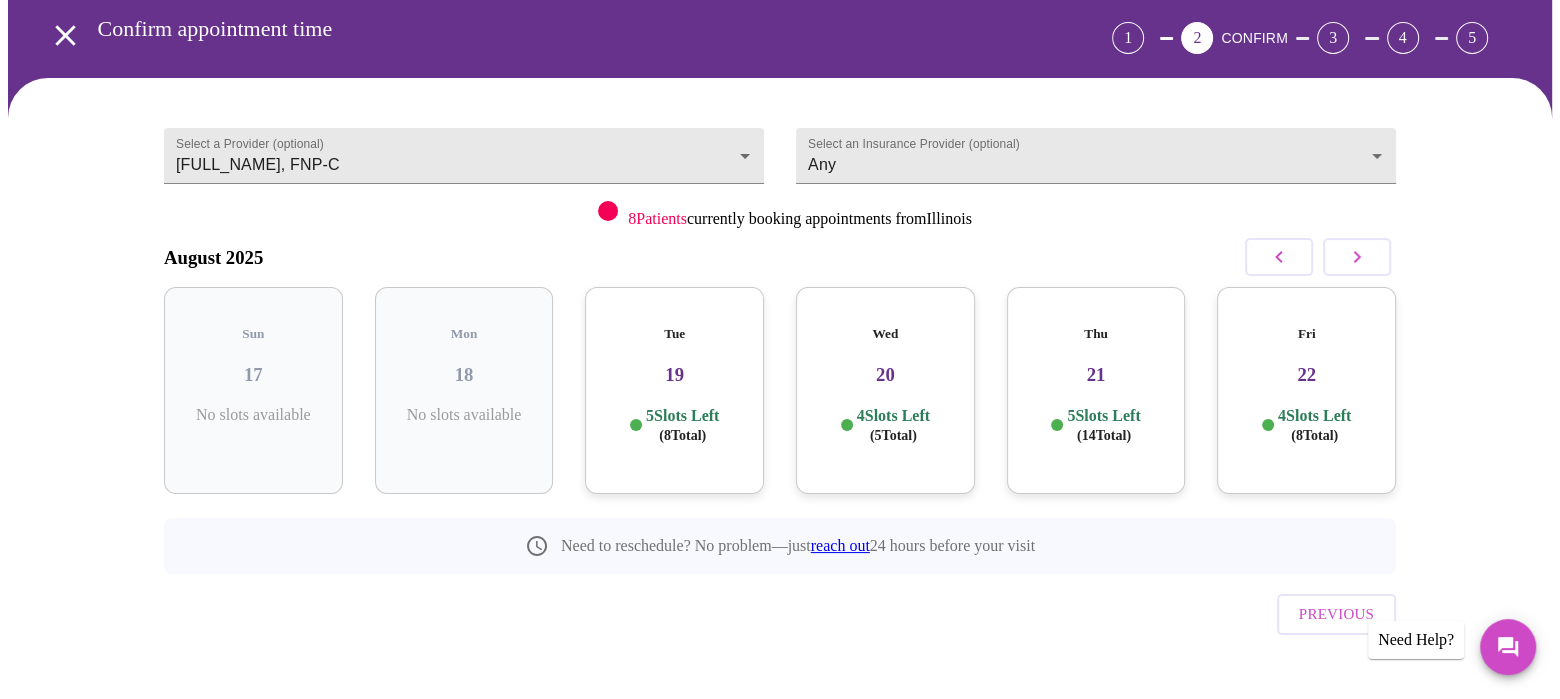 click on "20" at bounding box center (885, 375) 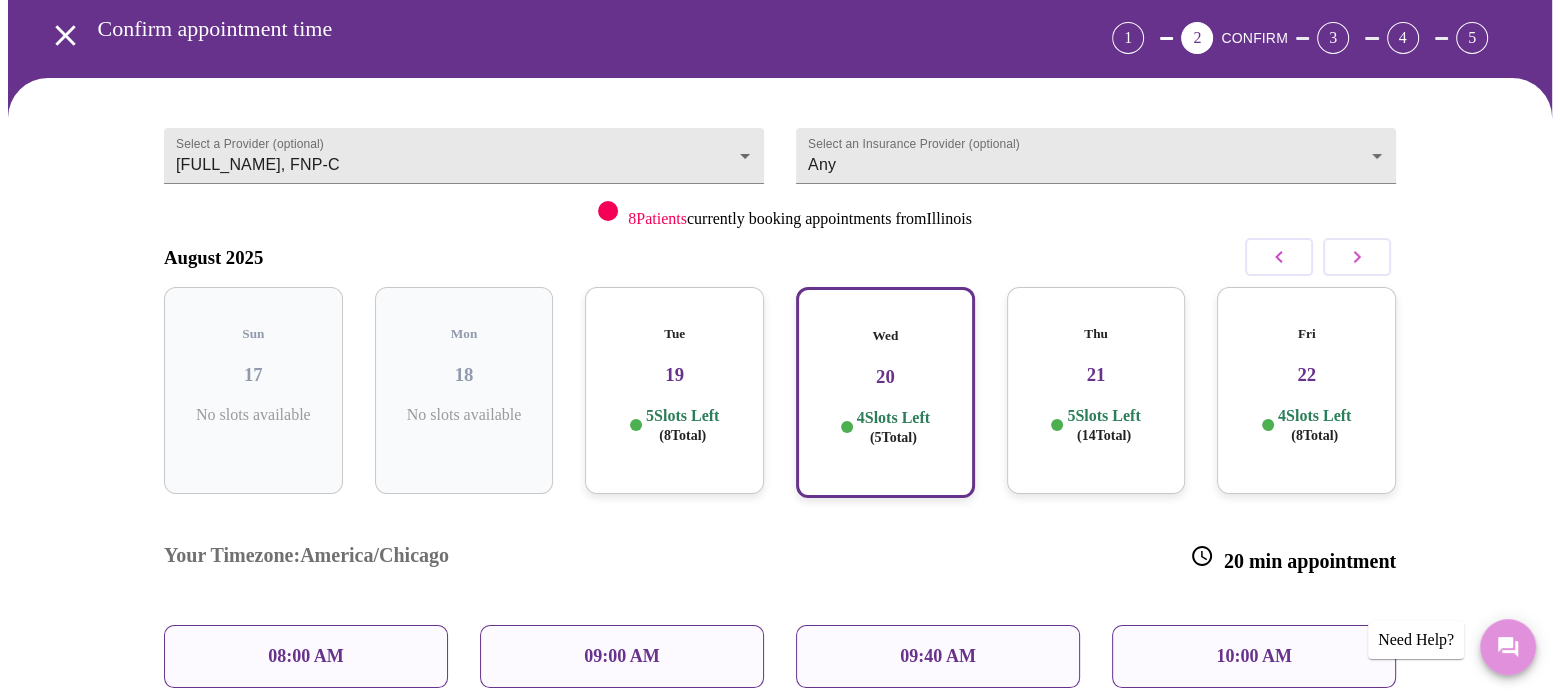 click 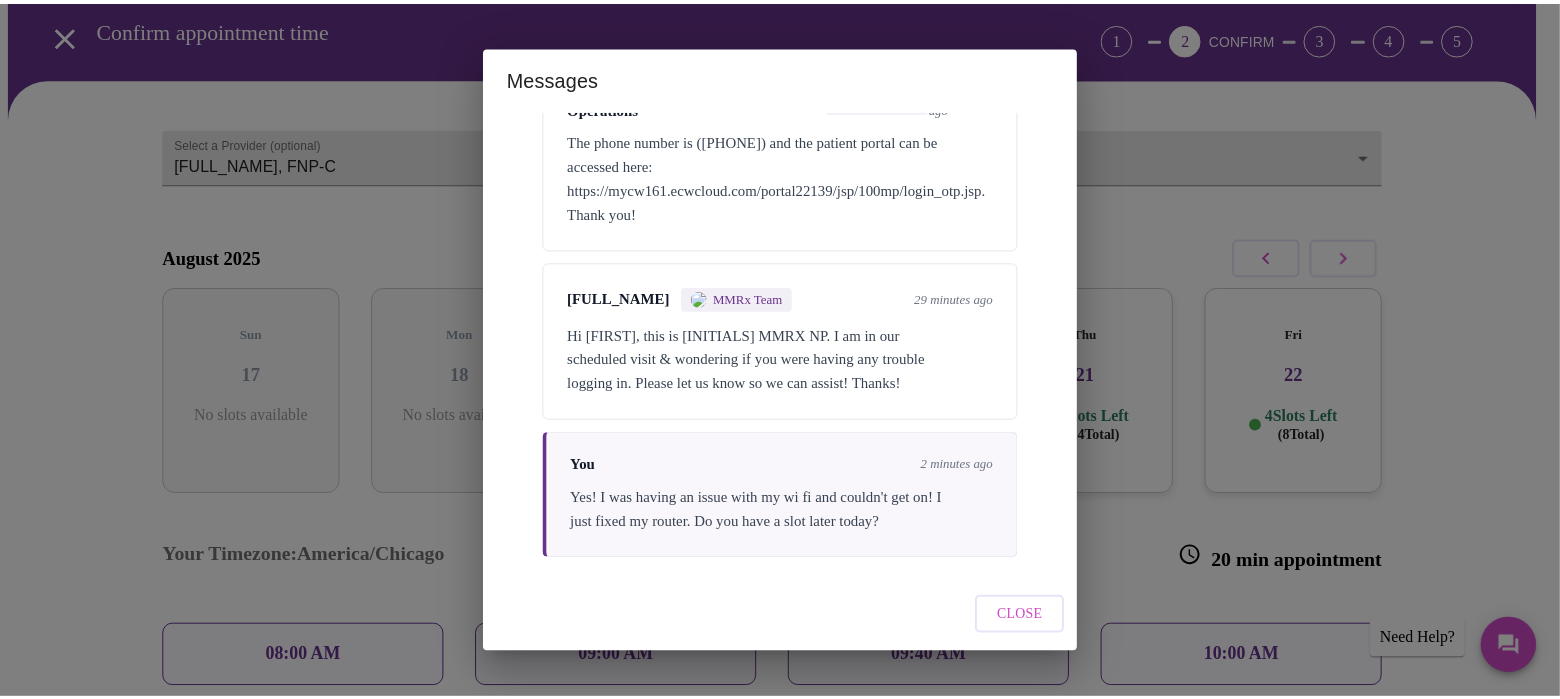 scroll, scrollTop: 8219, scrollLeft: 0, axis: vertical 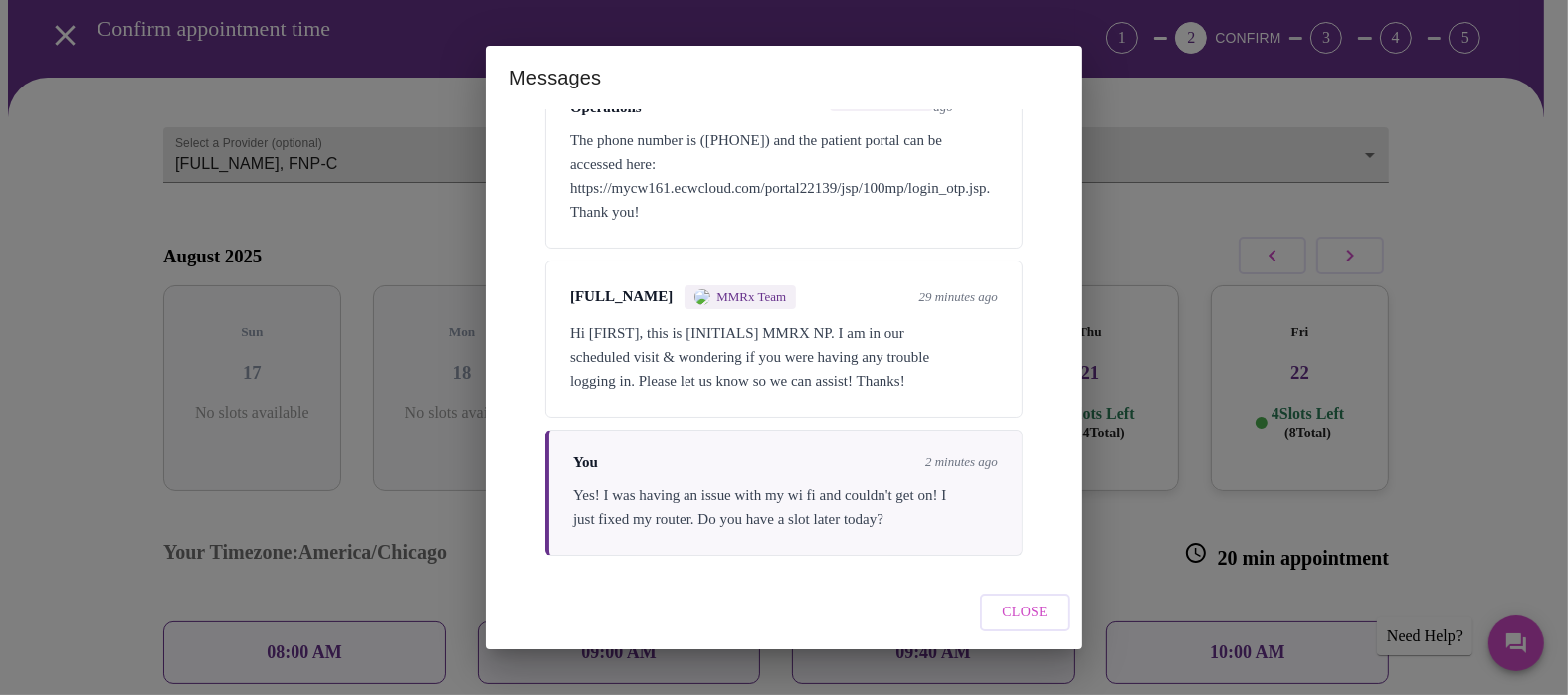 click on "You 2 minutes ago Yes! I was having an issue with my wi fi and couldn't get on! I just fixed my router. Do you have a slot later today?" at bounding box center [784, 492] 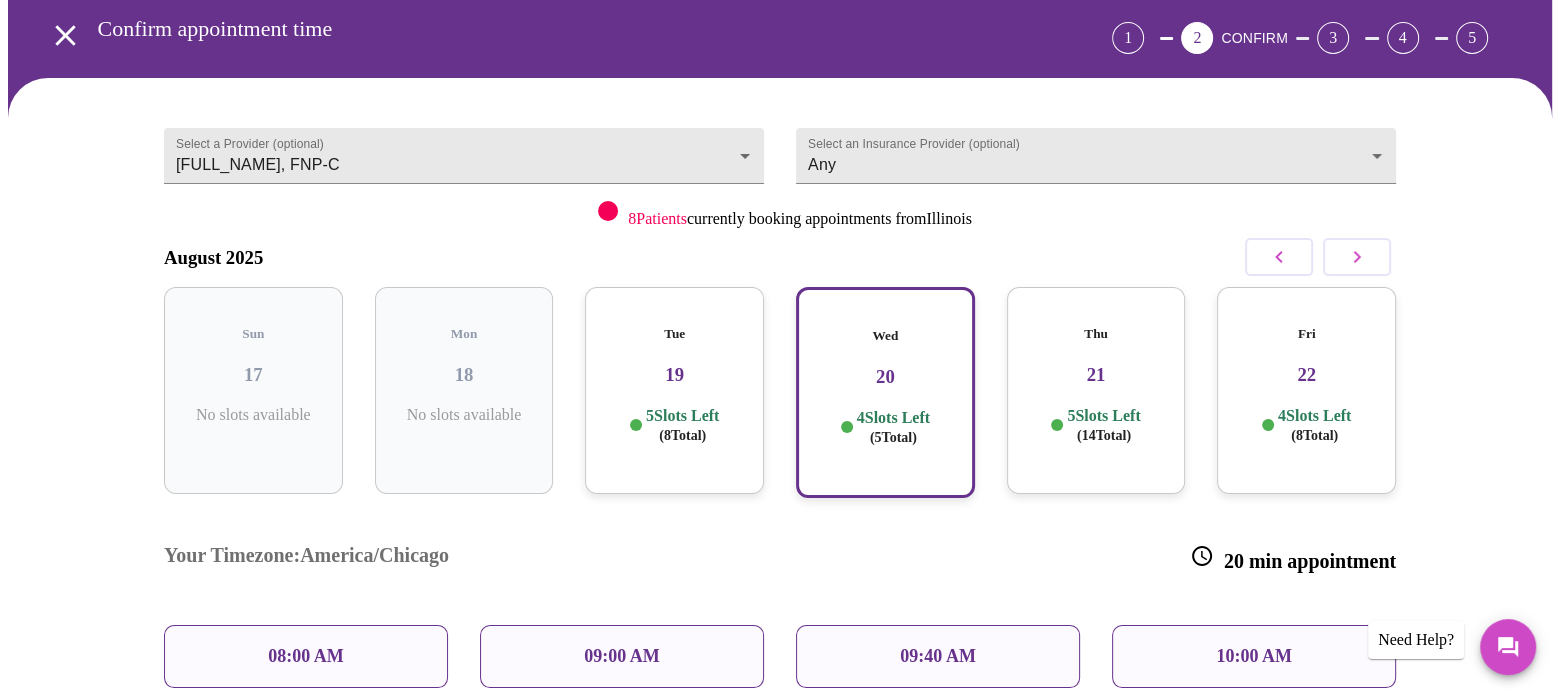 click on "4  Slots Left ( 5  Total)" at bounding box center [893, 427] 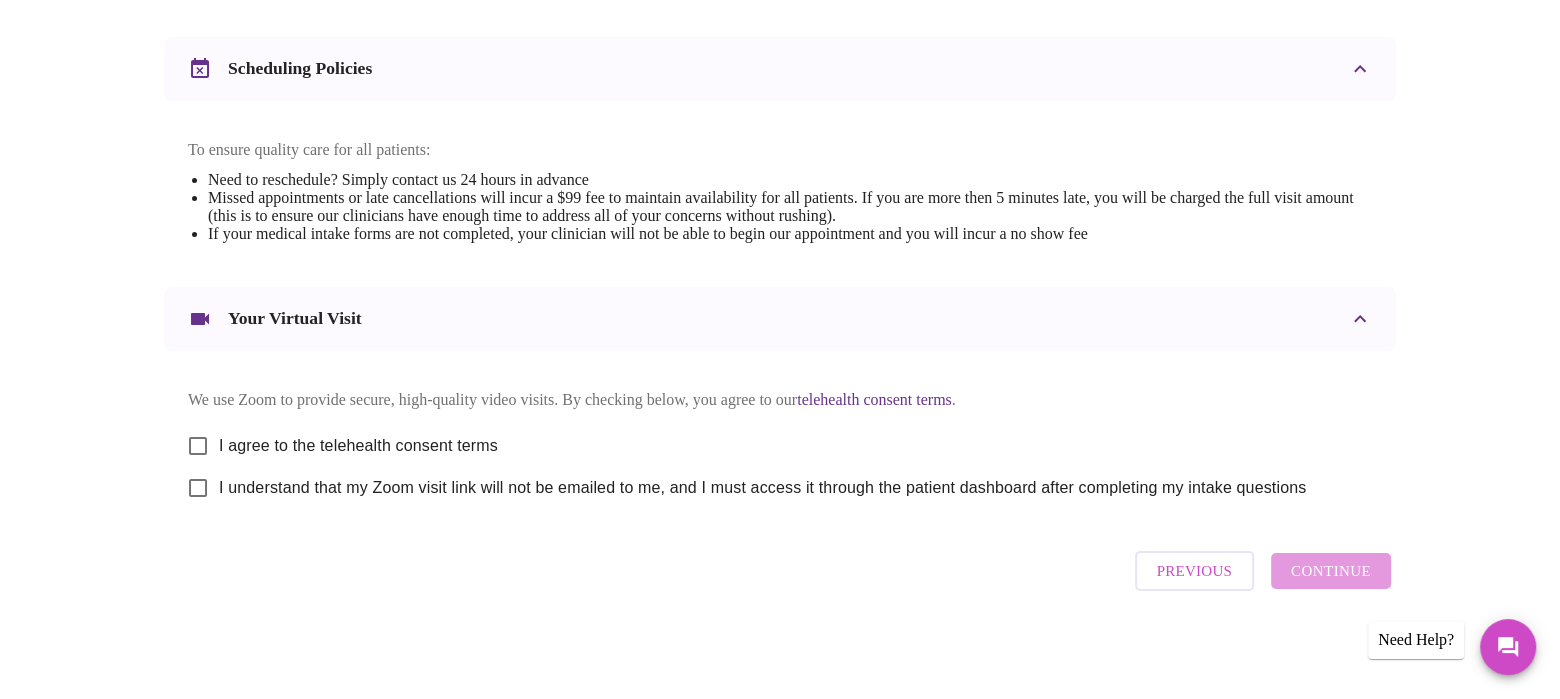 scroll, scrollTop: 749, scrollLeft: 0, axis: vertical 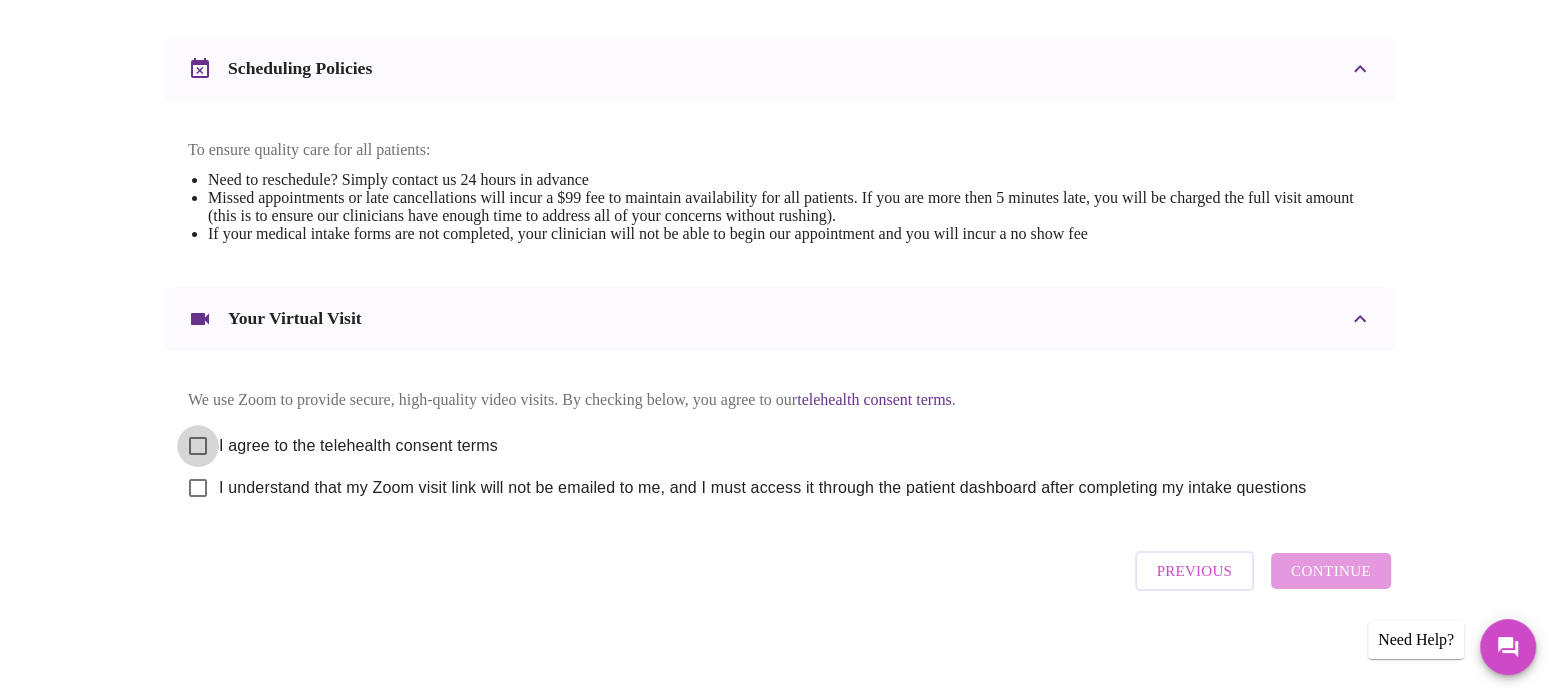 click on "I agree to the telehealth consent terms" at bounding box center (198, 446) 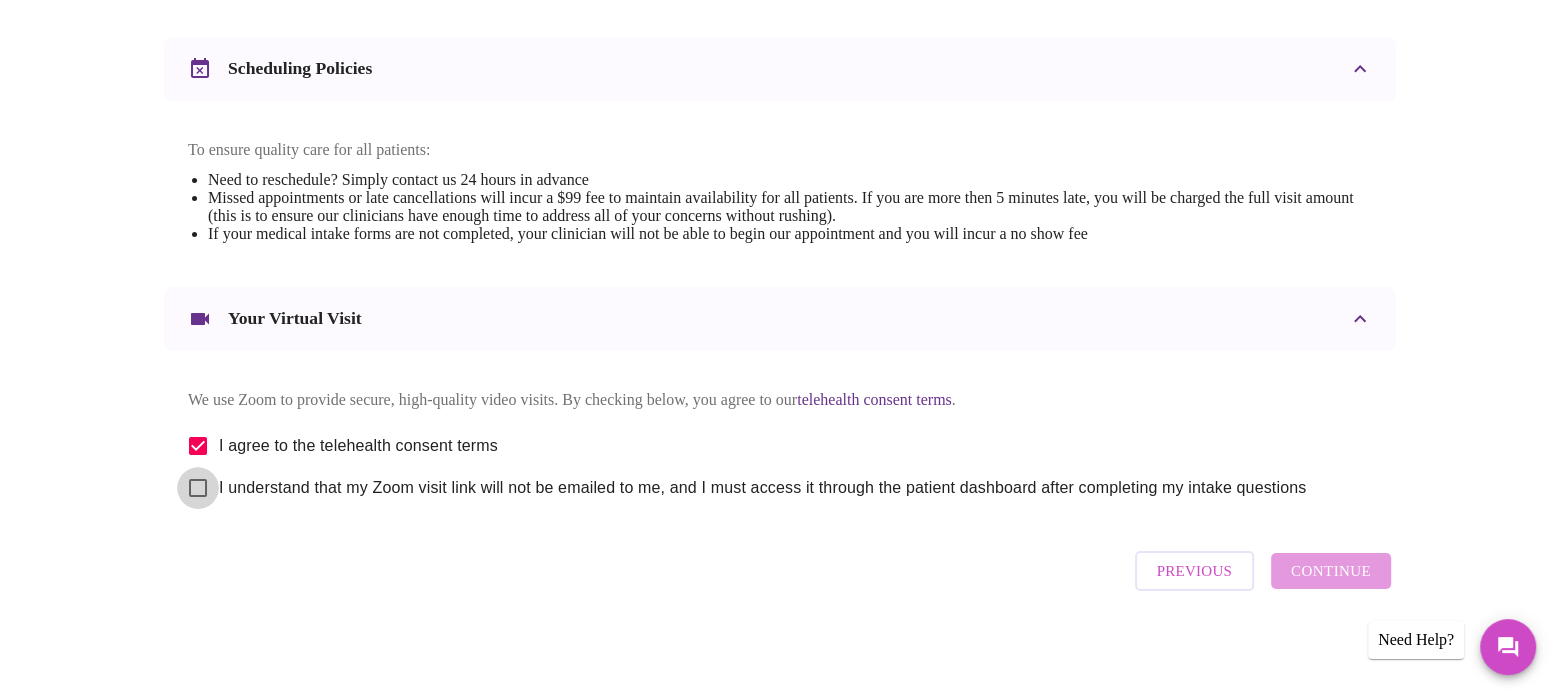 click on "I understand that my Zoom visit link will not be emailed to me, and I must access it through the patient dashboard after completing my intake questions" at bounding box center [198, 488] 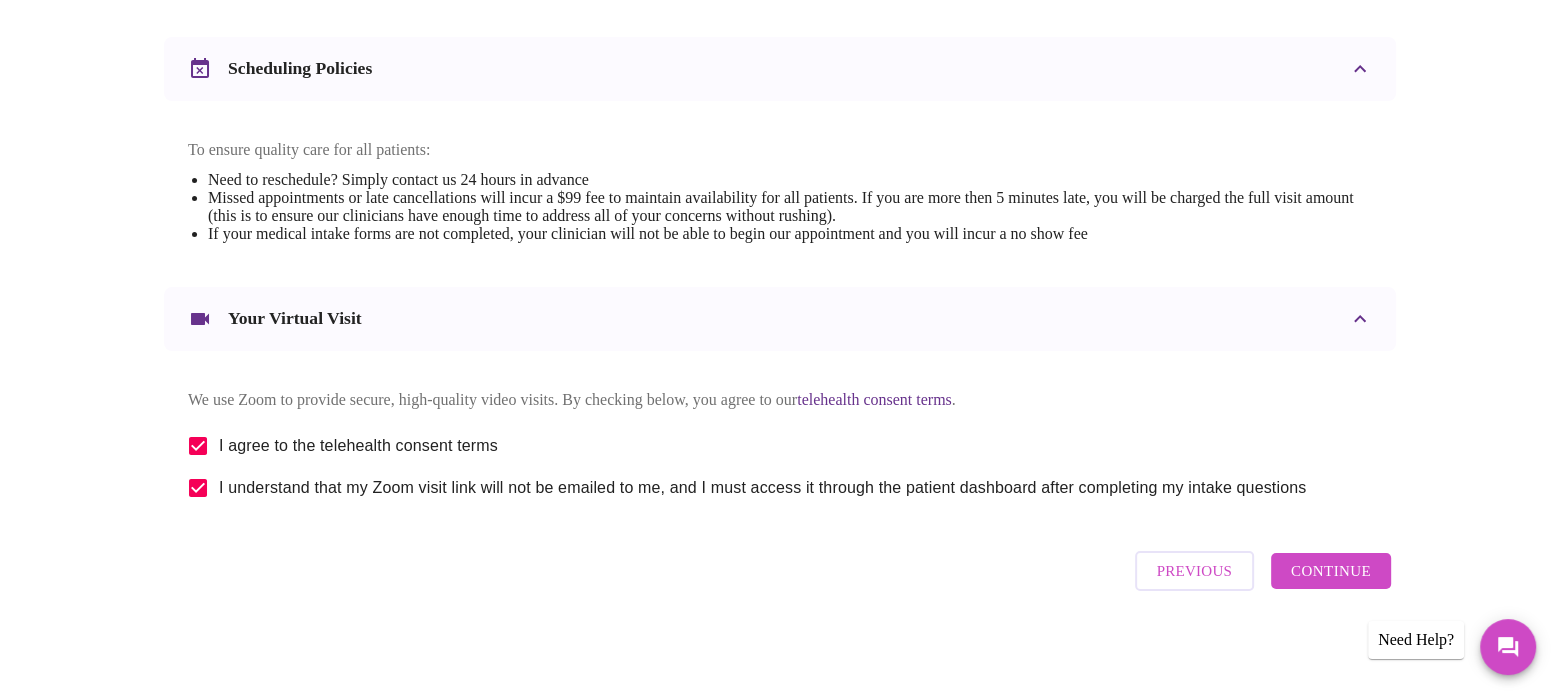 click on "Continue" at bounding box center (1331, 571) 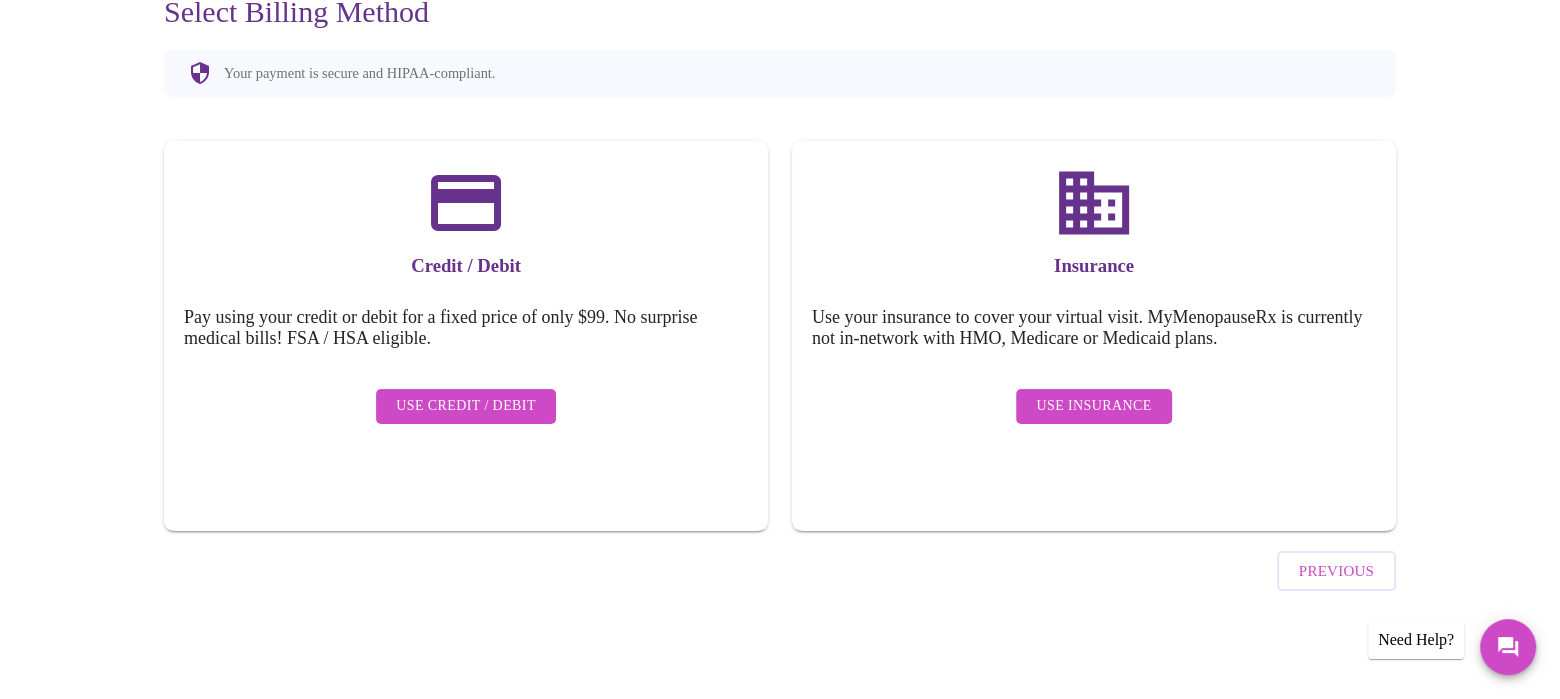 scroll, scrollTop: 150, scrollLeft: 0, axis: vertical 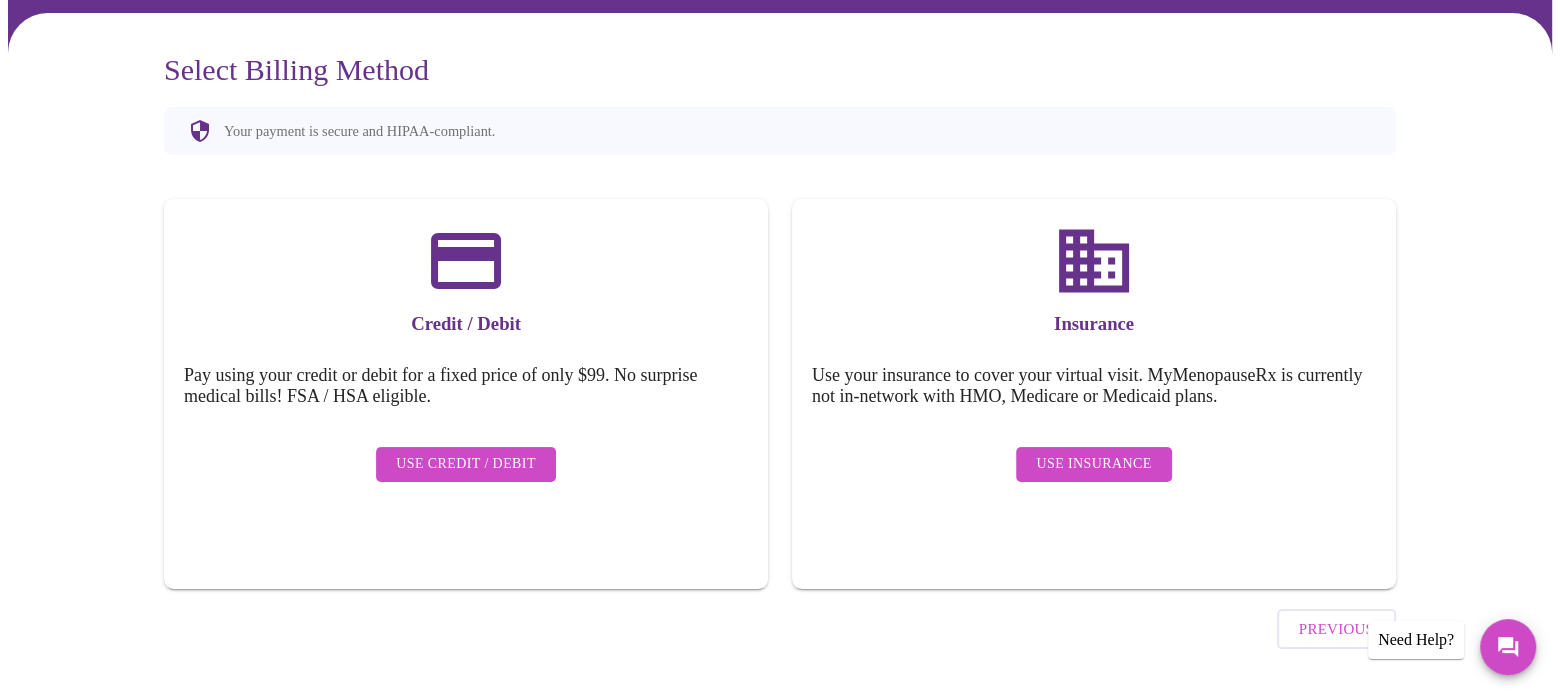 click on "Use Insurance" at bounding box center (1093, 464) 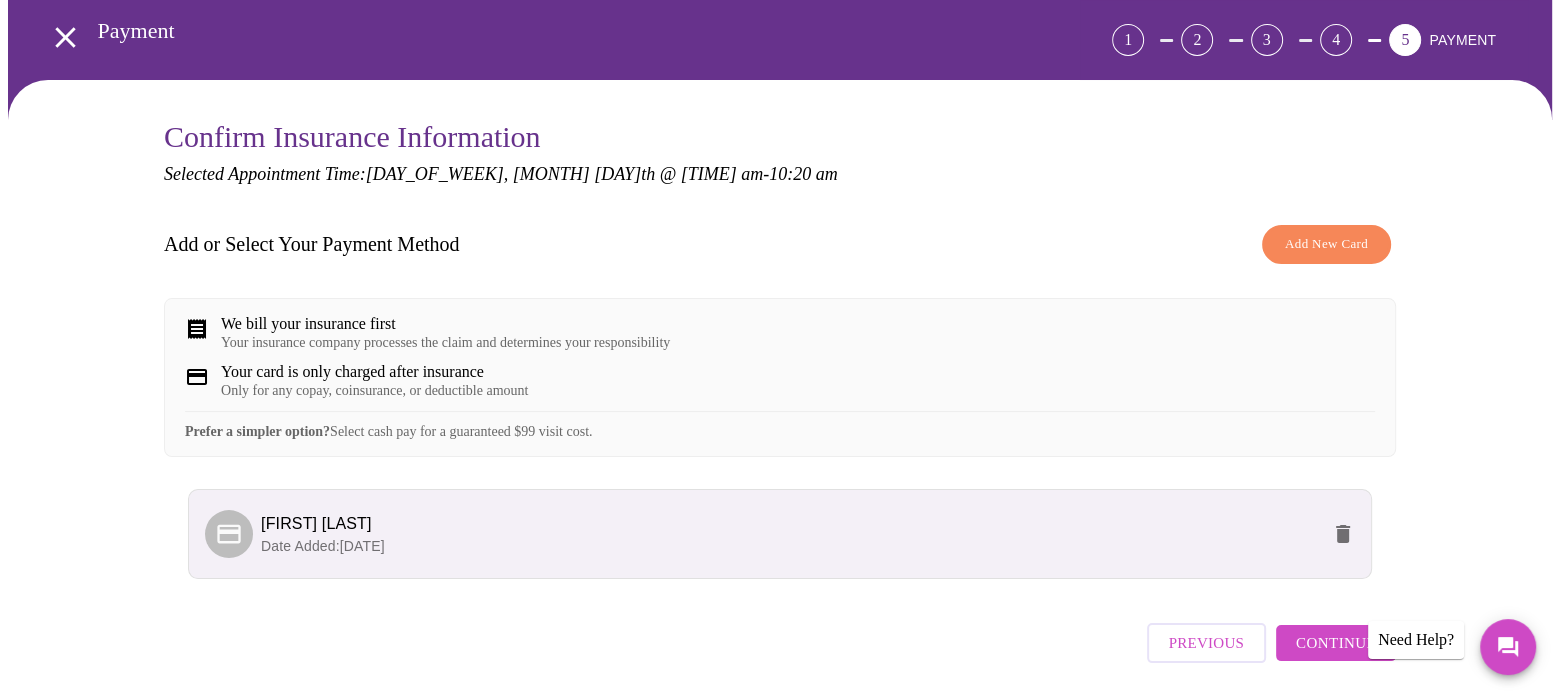 scroll, scrollTop: 169, scrollLeft: 0, axis: vertical 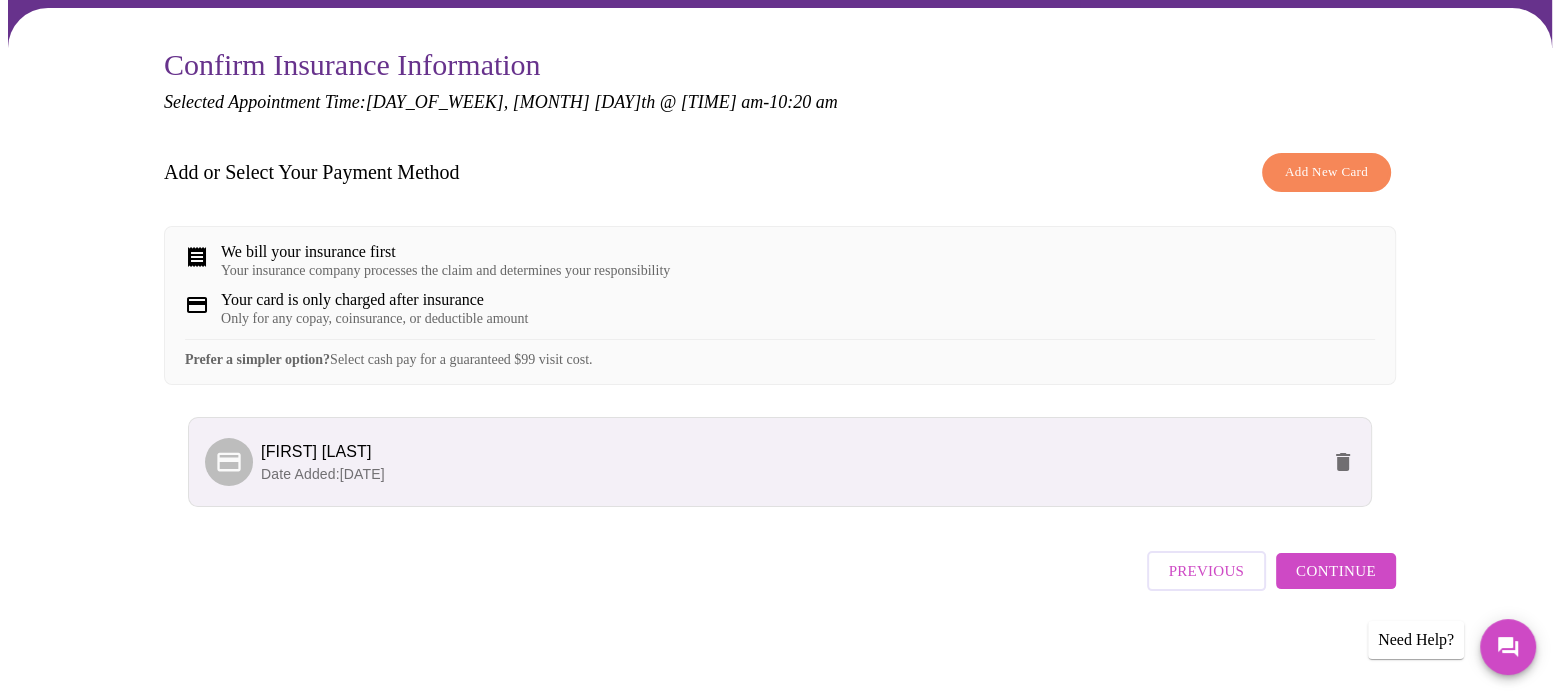 click on "Continue" at bounding box center (1336, 571) 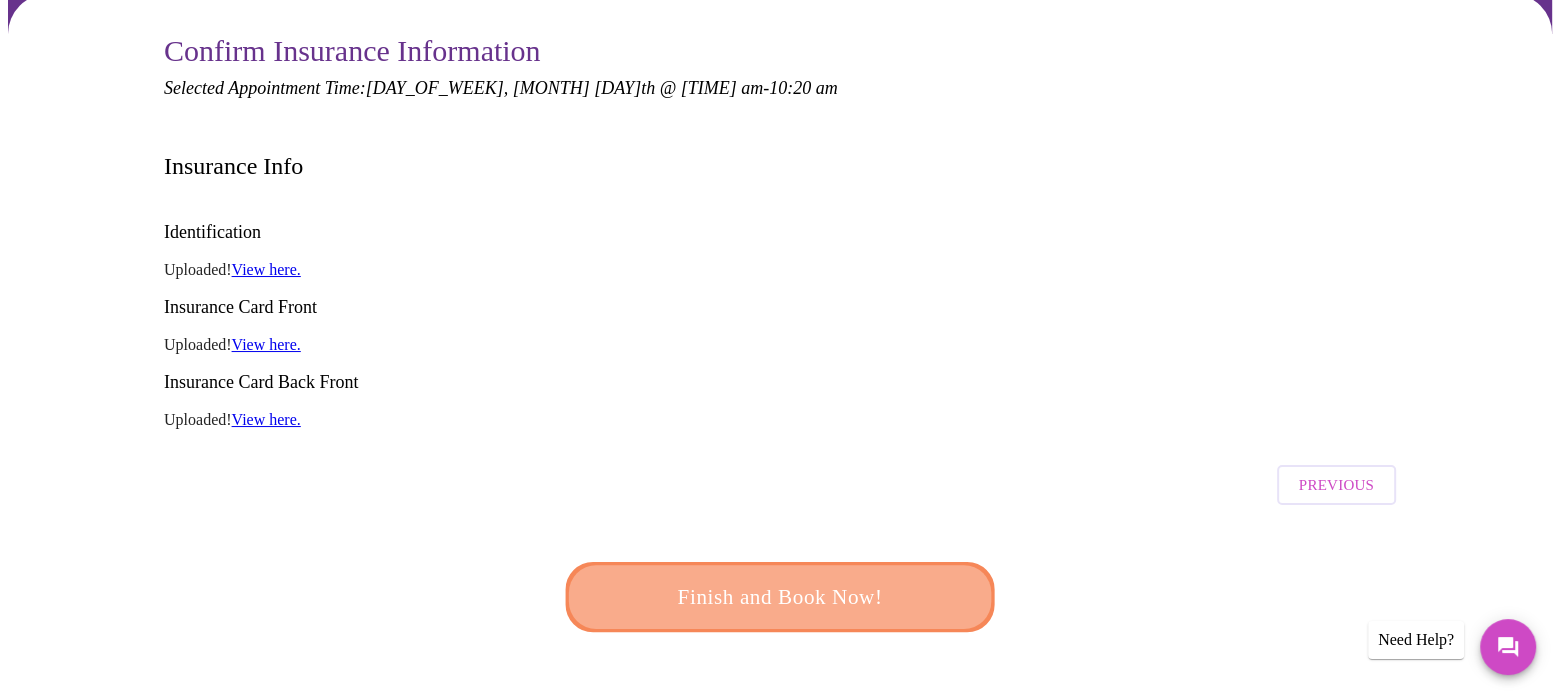 click on "Finish and Book Now!" at bounding box center [780, 597] 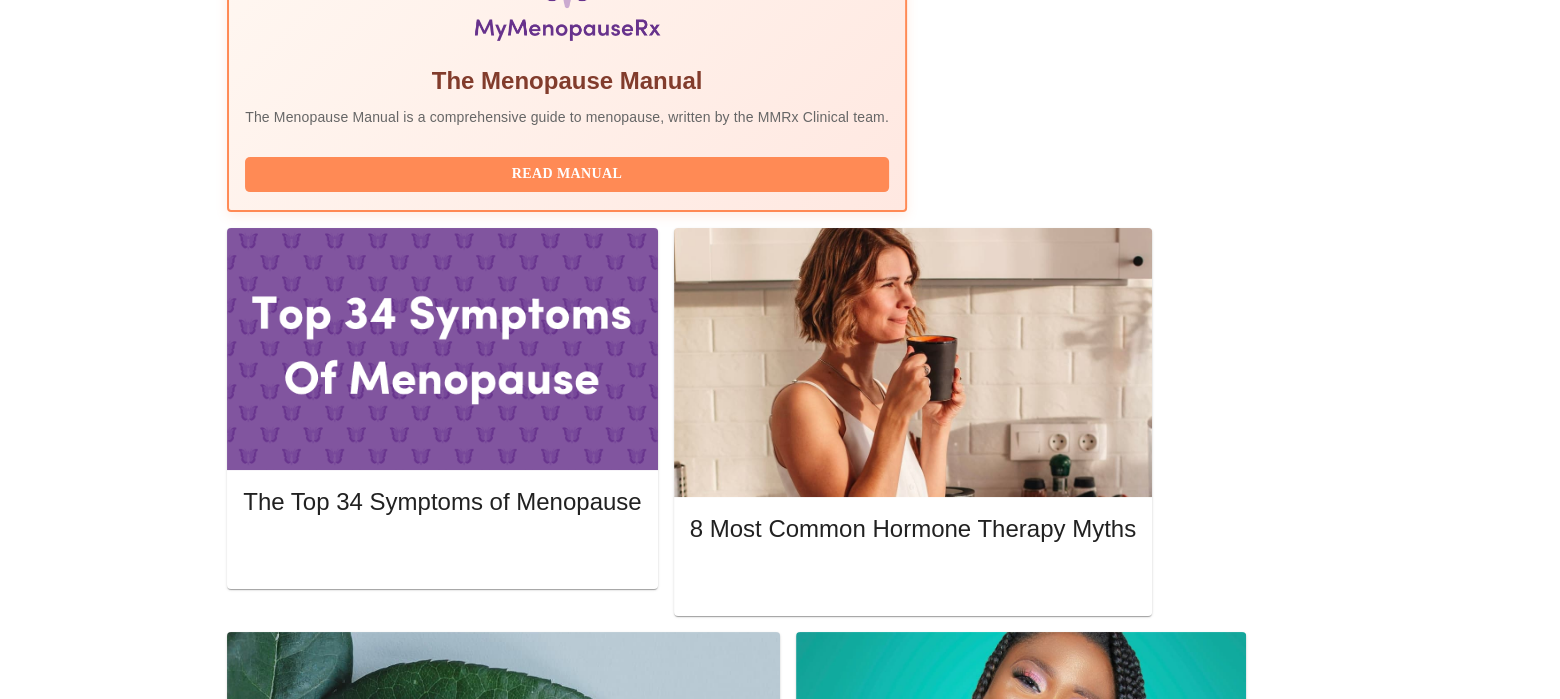 scroll, scrollTop: 777, scrollLeft: 0, axis: vertical 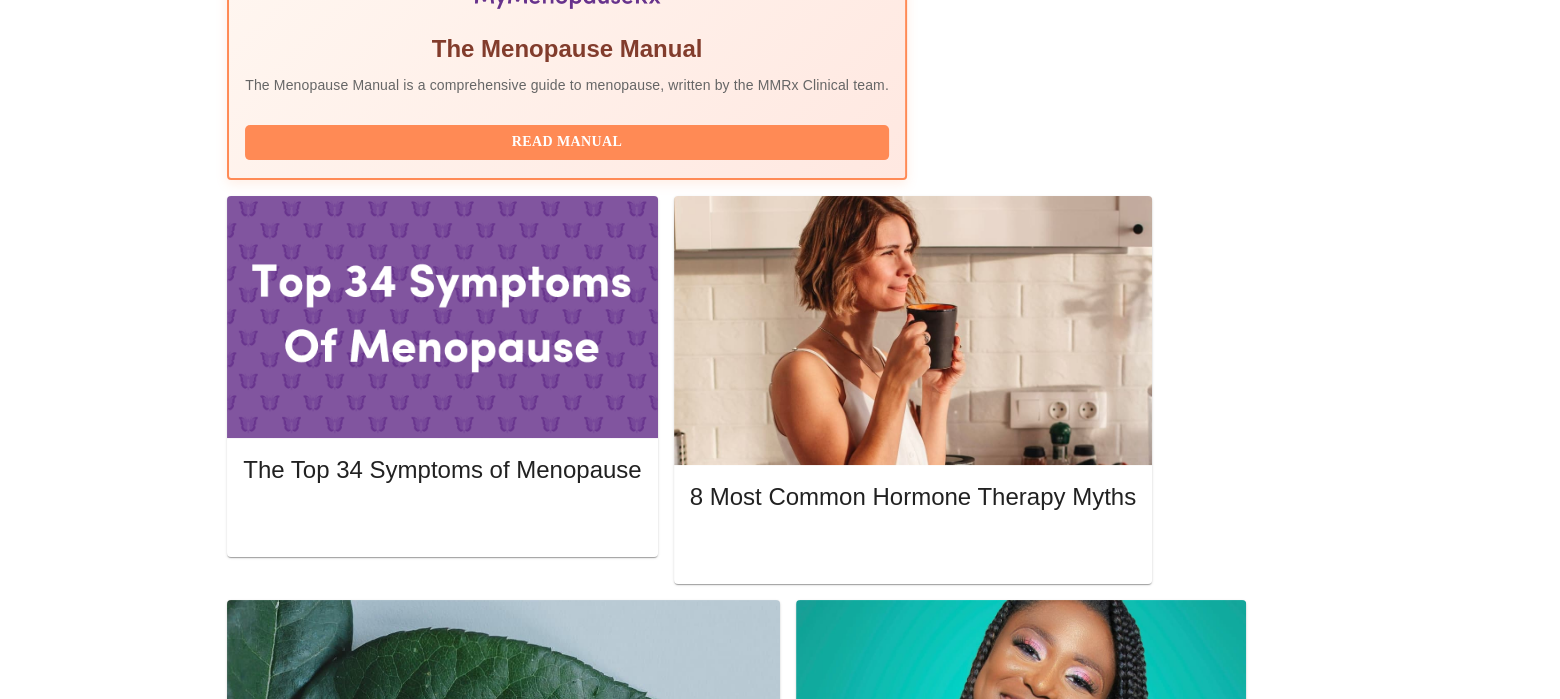 click on "You missed your virtual visit or it was cancelled 24 hours before the scheduled time. Is this not right? Contact us at [EMAIL] or send us a message." at bounding box center [725, 1954] 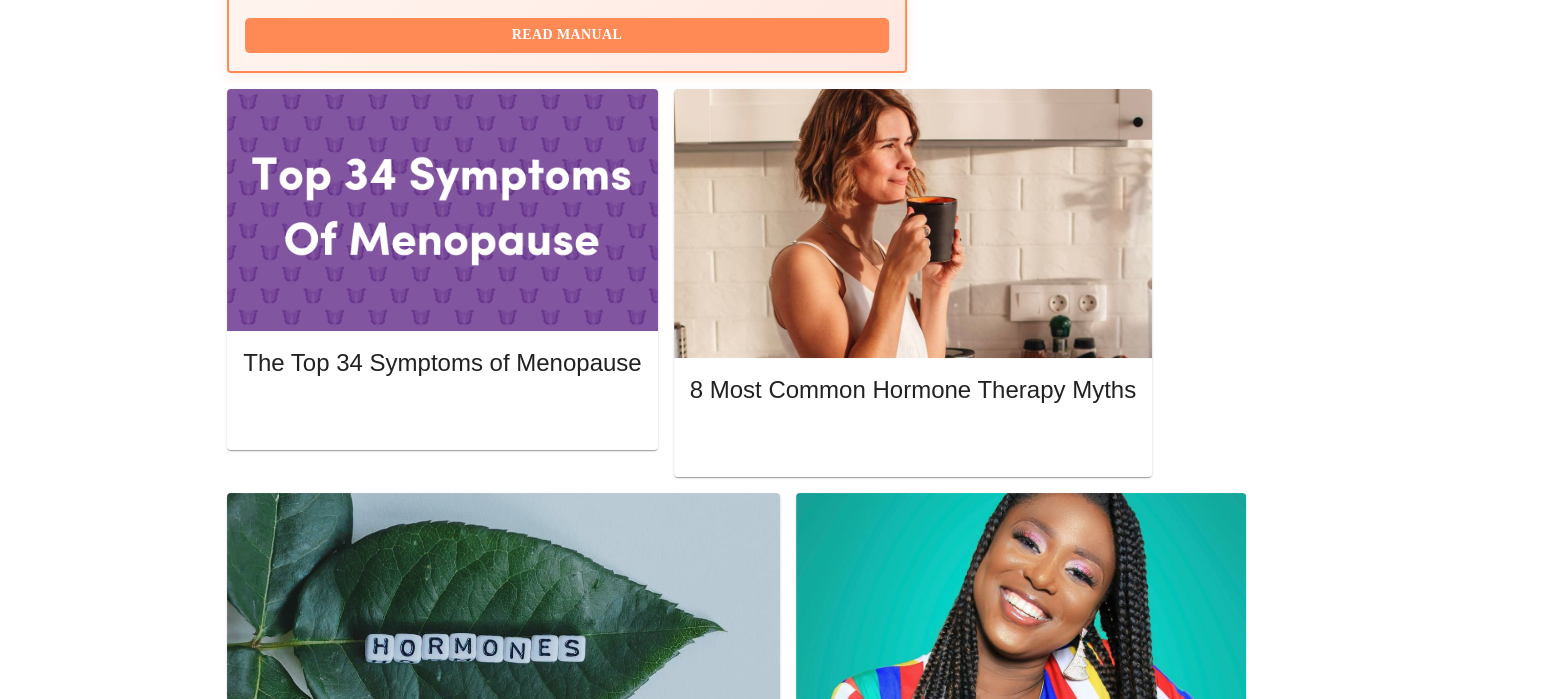 scroll, scrollTop: 1110, scrollLeft: 0, axis: vertical 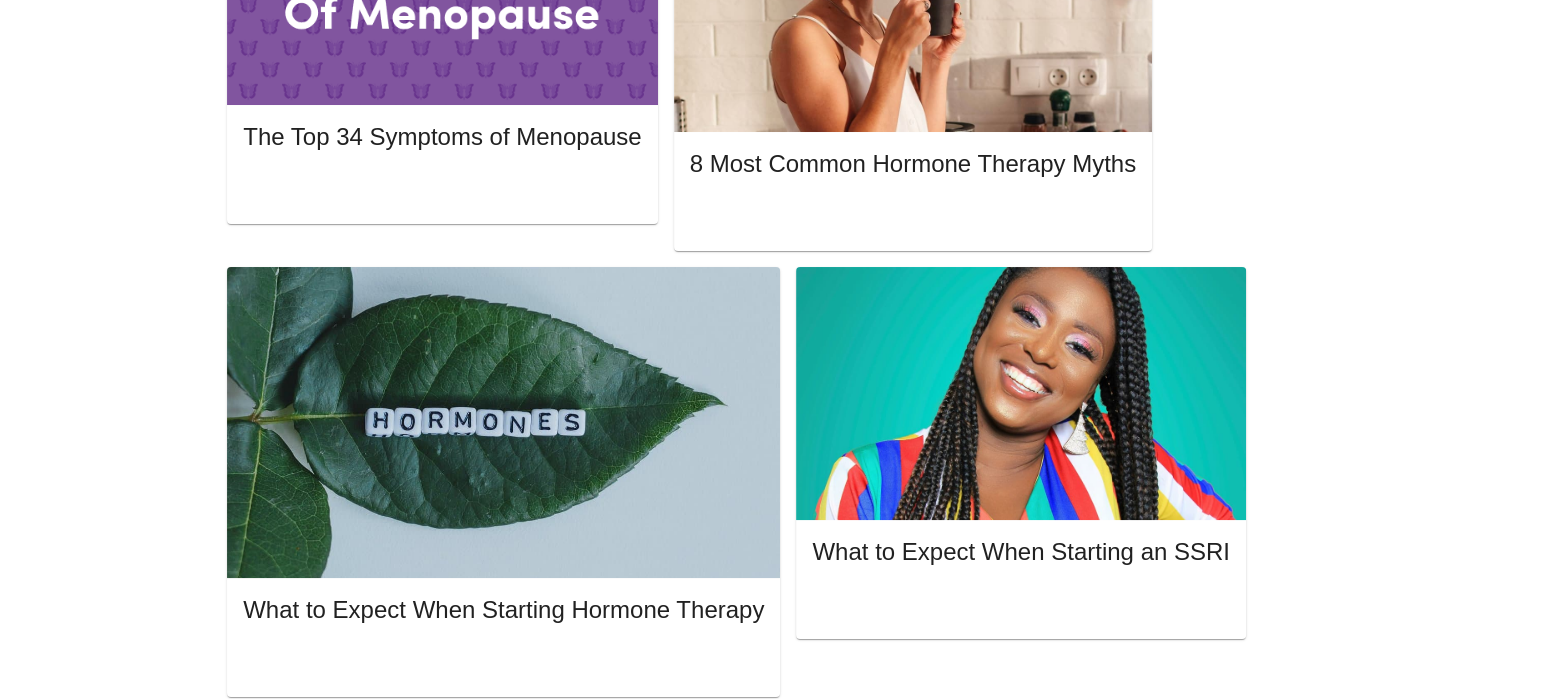 click on "Pay Invoice" at bounding box center [1254, 1790] 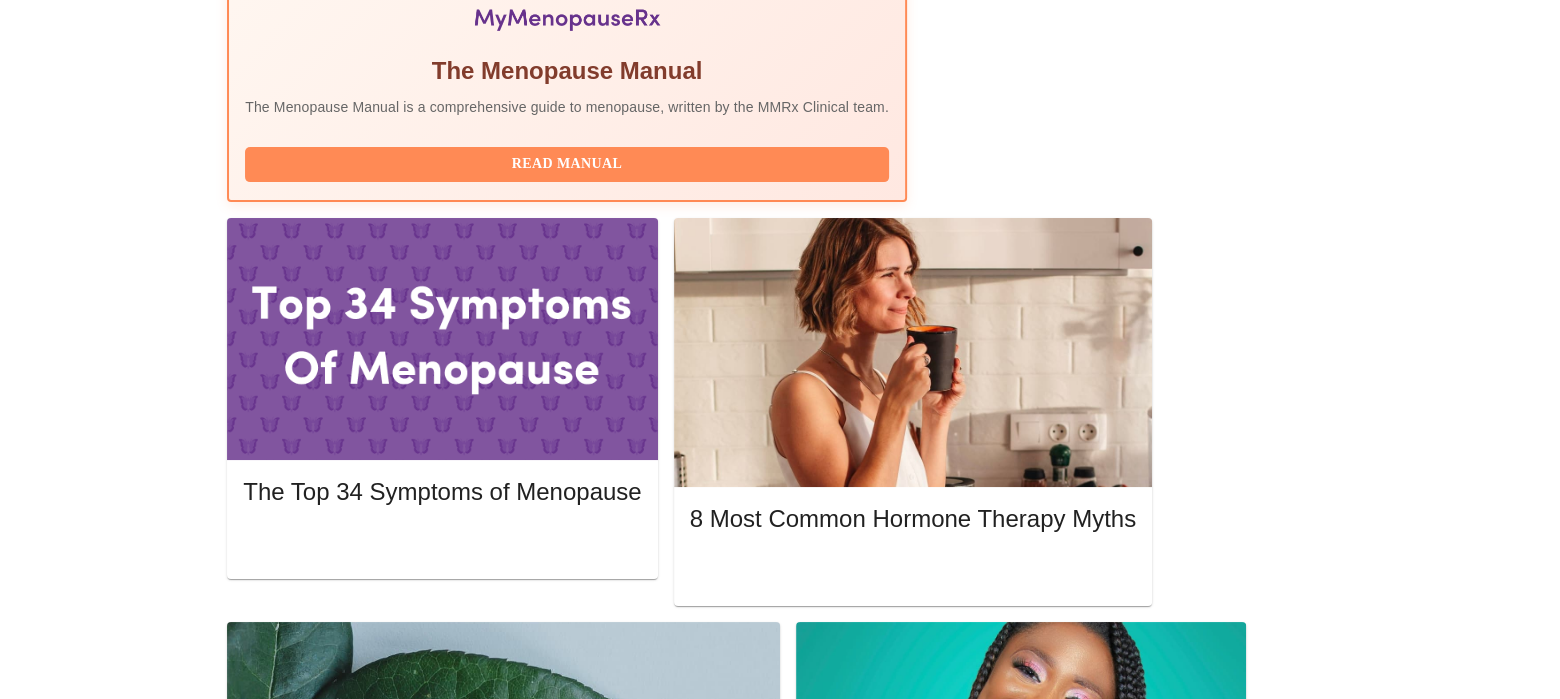 scroll, scrollTop: 777, scrollLeft: 0, axis: vertical 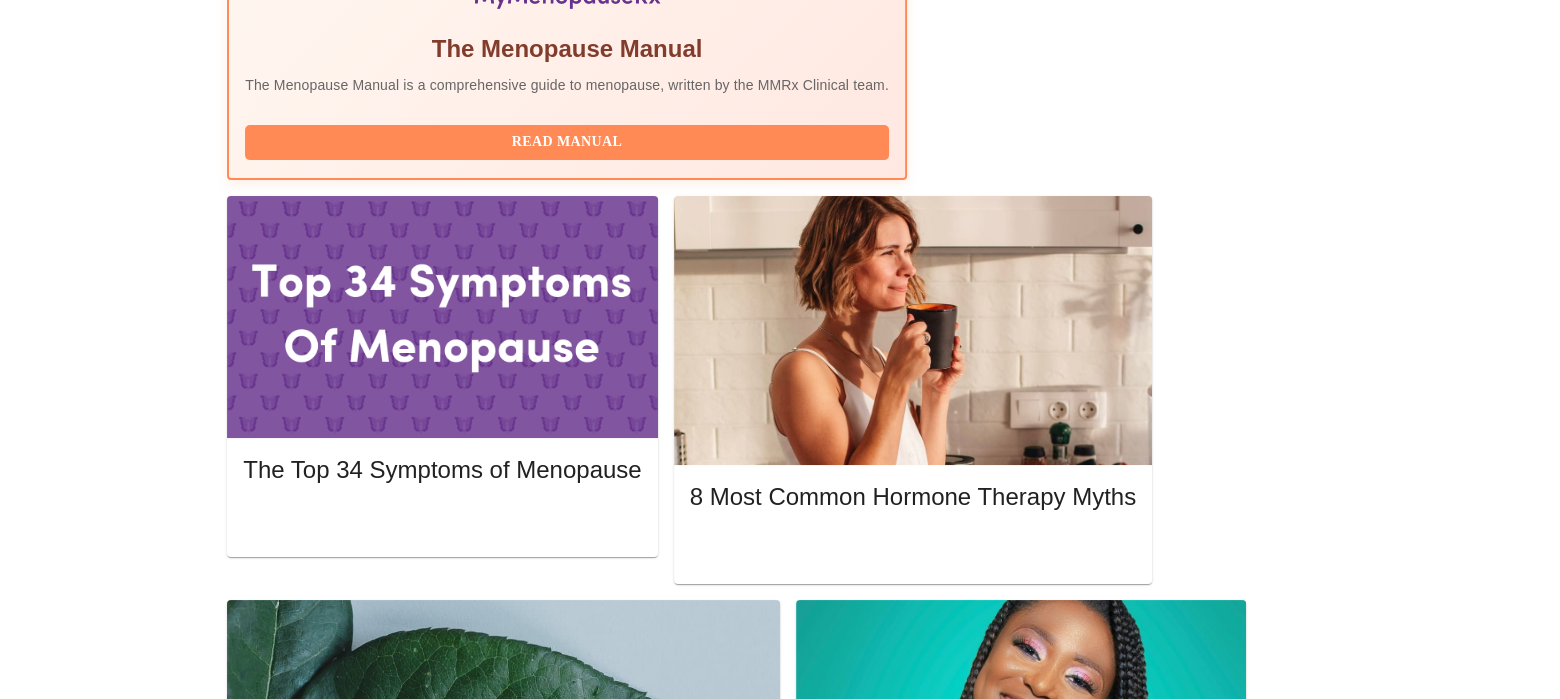 click on "You missed your virtual visit or it was cancelled 24 hours before the scheduled time. Is this not right? Contact us at [EMAIL] or send us a message." at bounding box center (780, 1979) 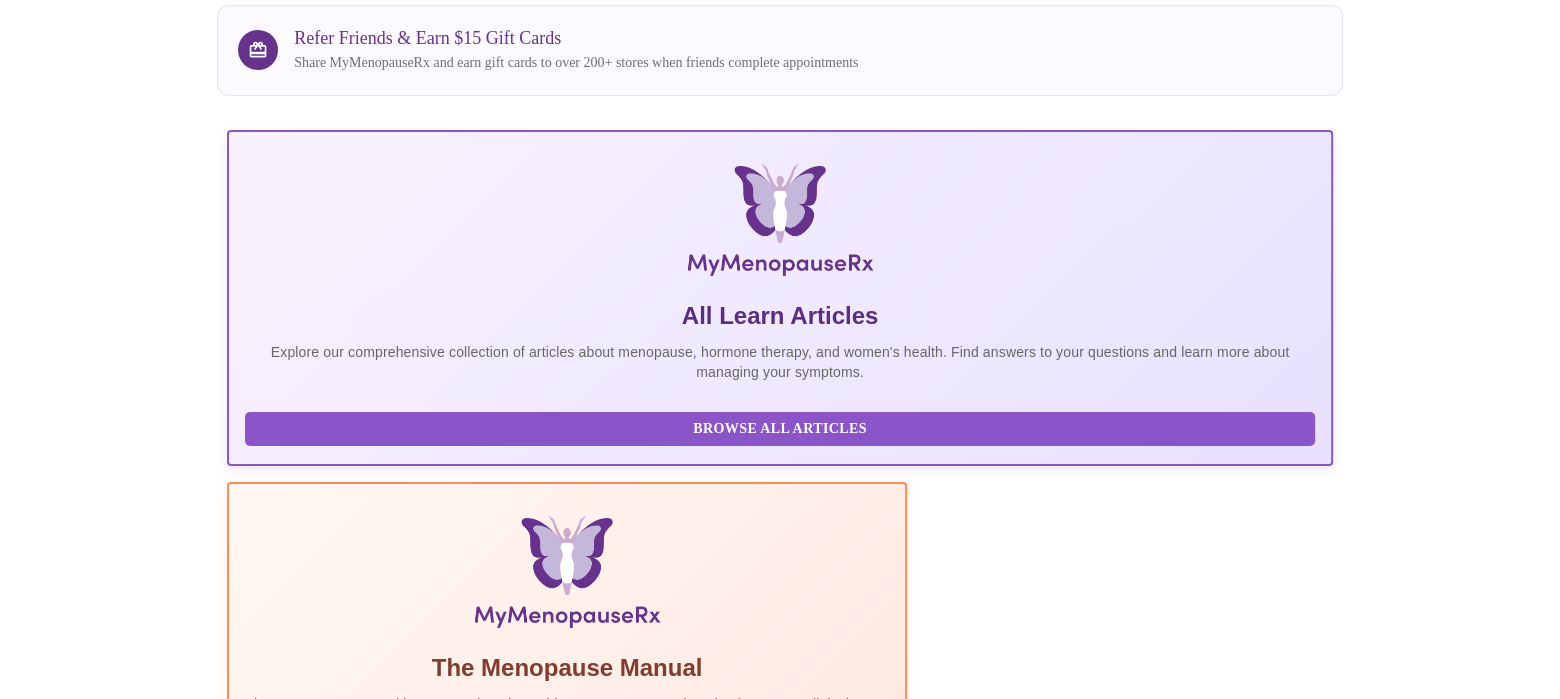scroll, scrollTop: 0, scrollLeft: 0, axis: both 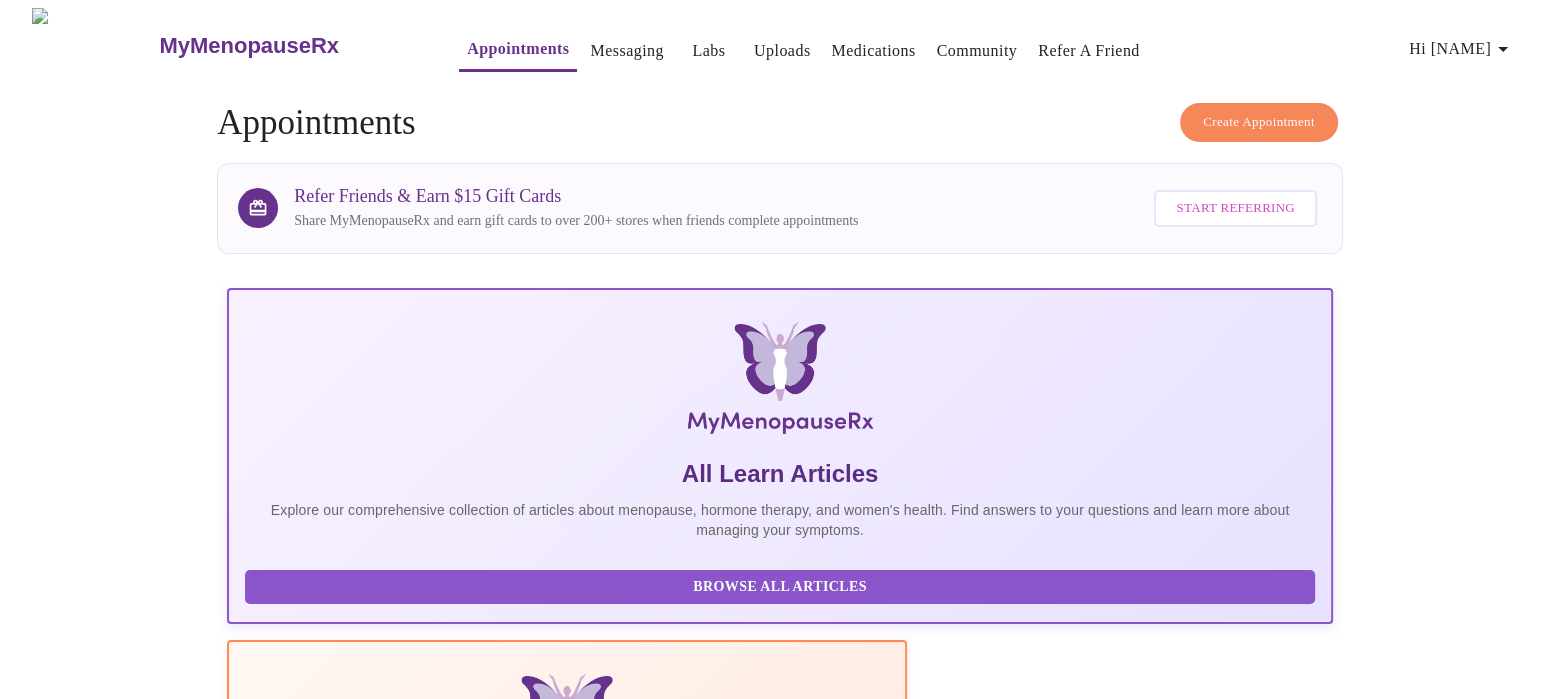 click on "Hi [NAME]" at bounding box center [1462, 49] 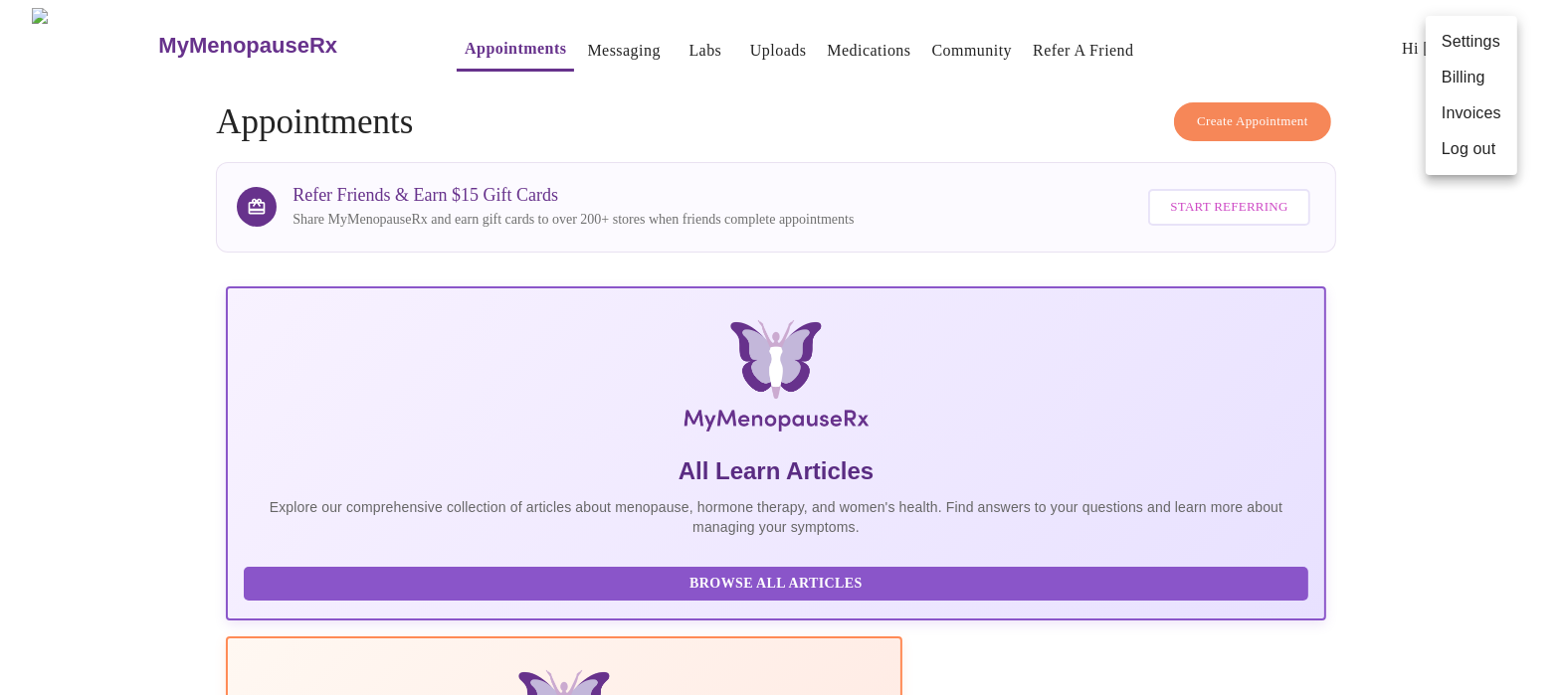 click at bounding box center [784, 347] 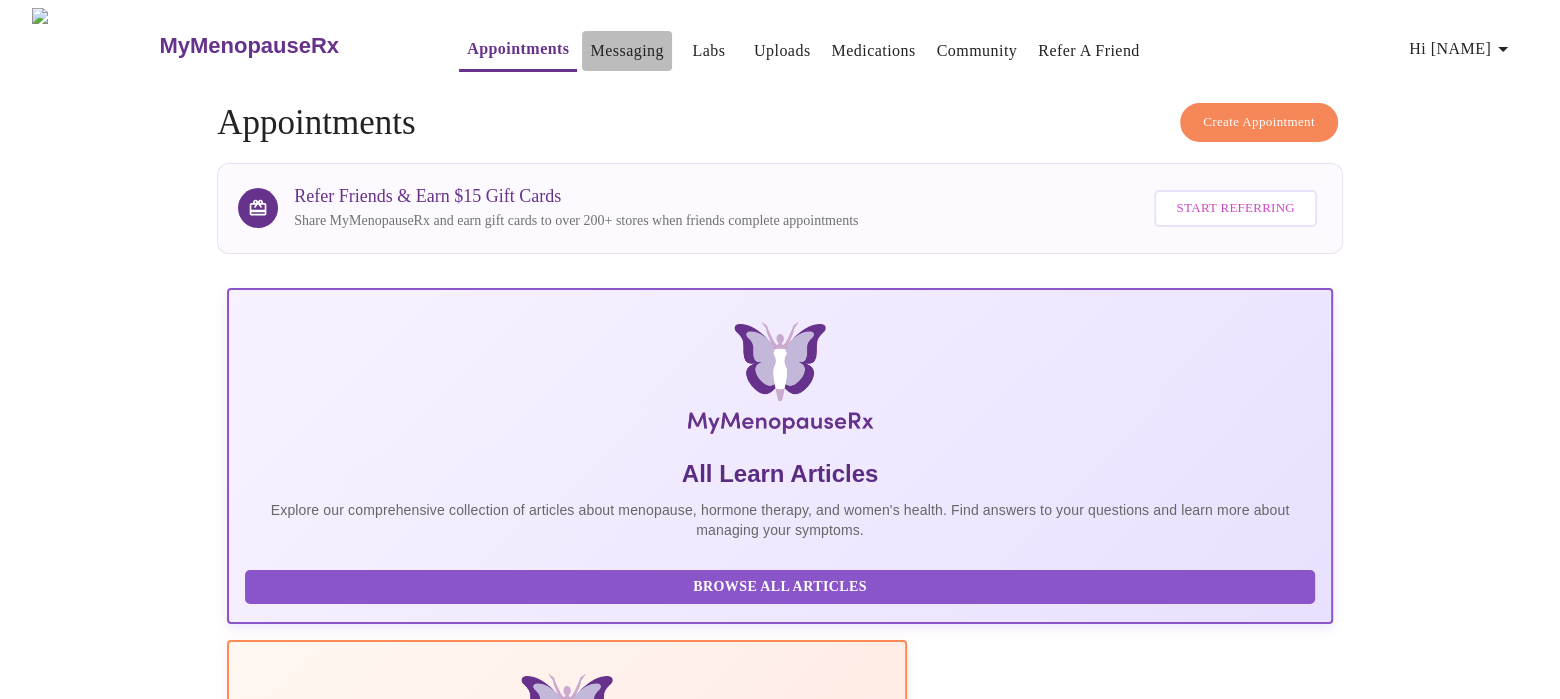 click on "Messaging" at bounding box center (626, 51) 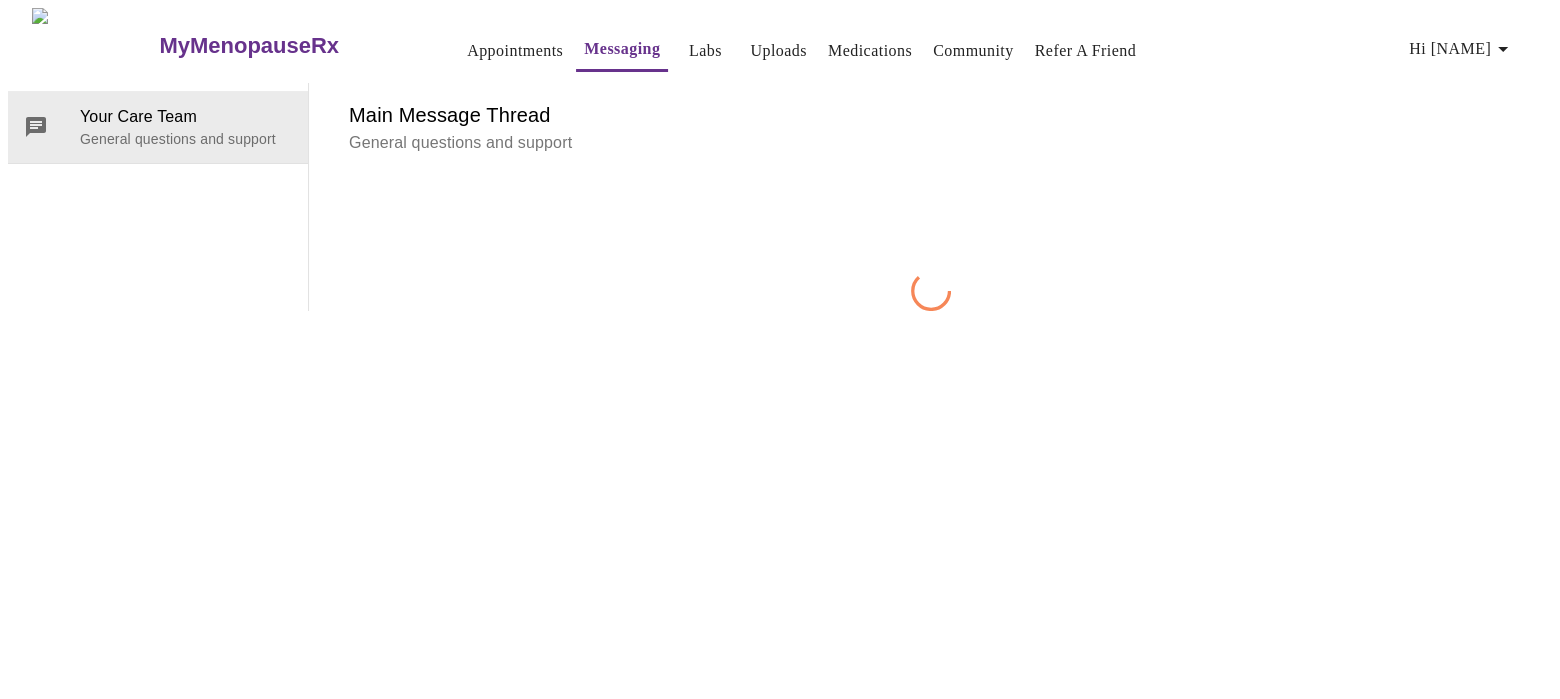 scroll, scrollTop: 74, scrollLeft: 0, axis: vertical 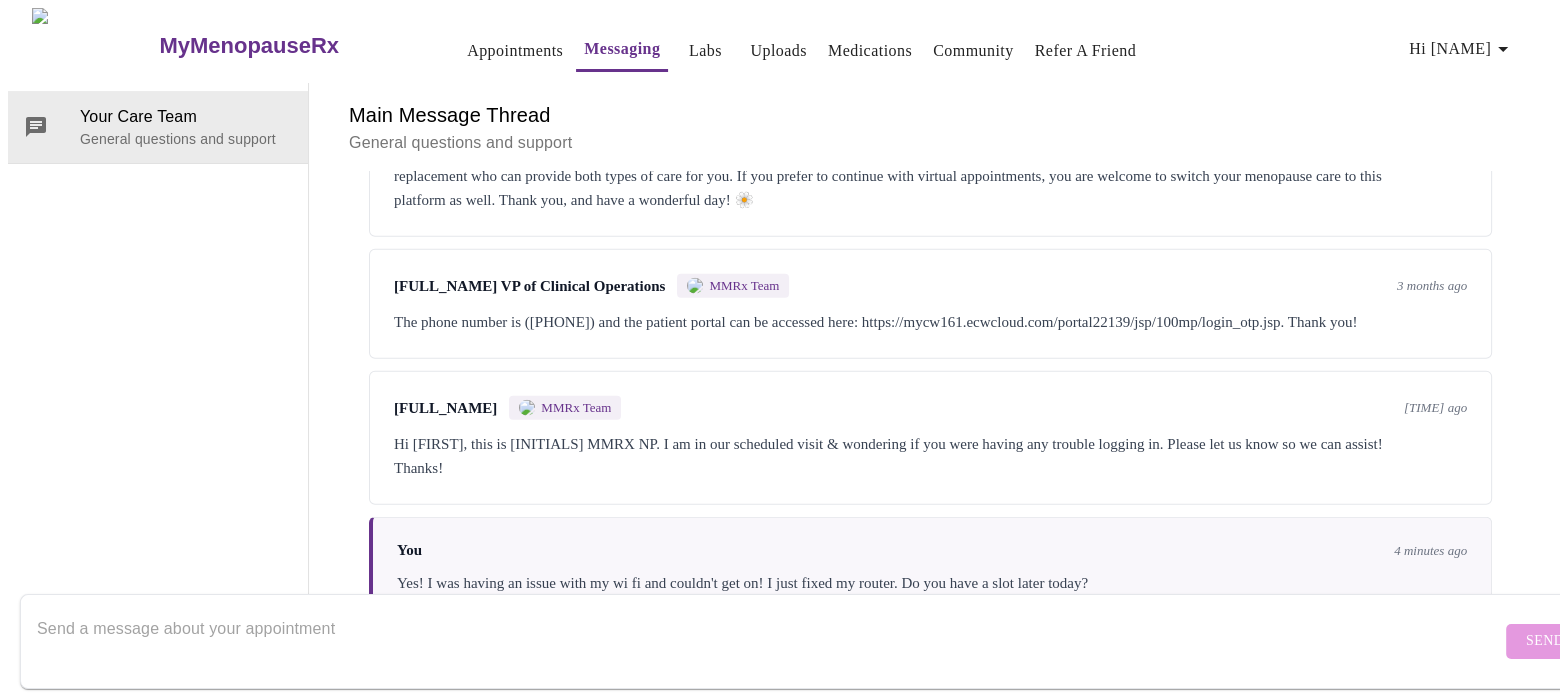 click on "You [TIME] ago Yes! I was having an issue with my wi fi and couldn't get on! I just fixed my router. Do you have a slot later today?" at bounding box center (930, 568) 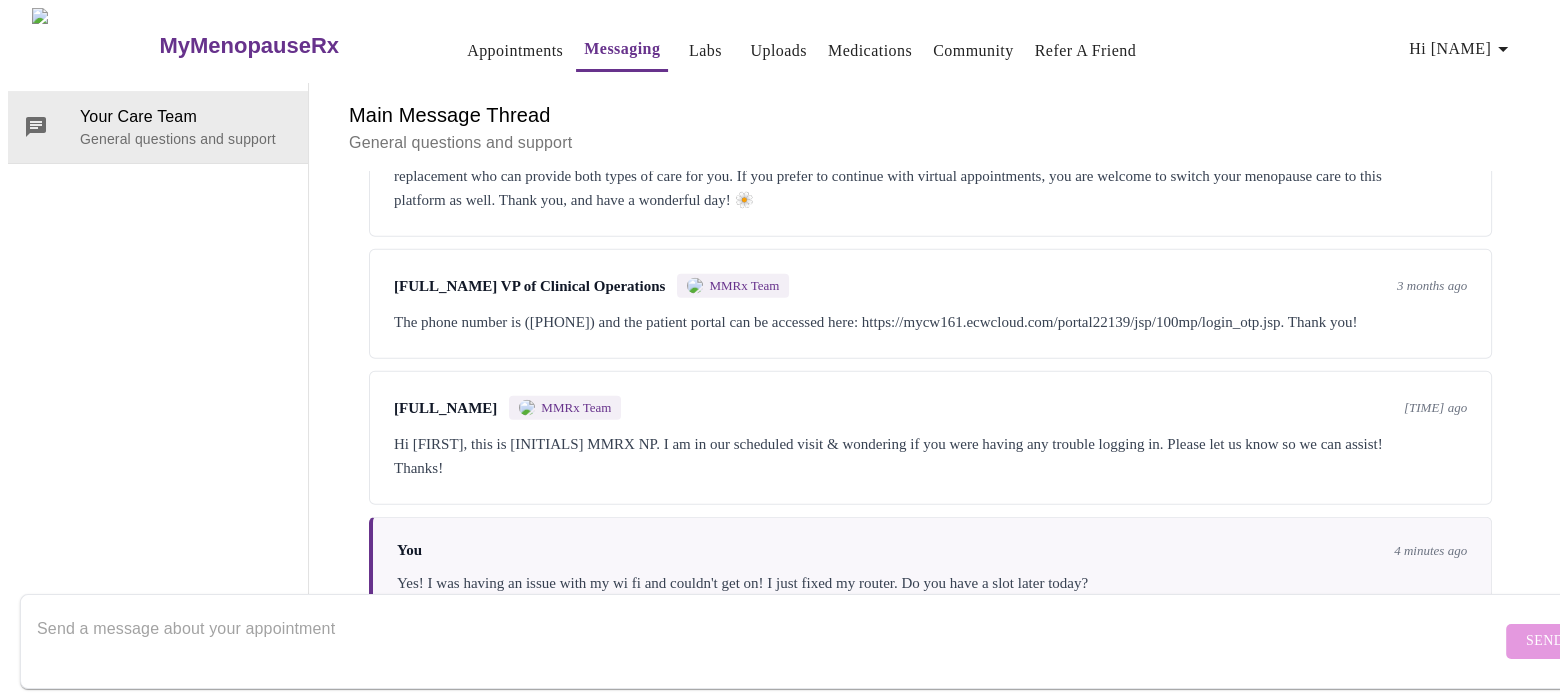 click at bounding box center [769, 641] 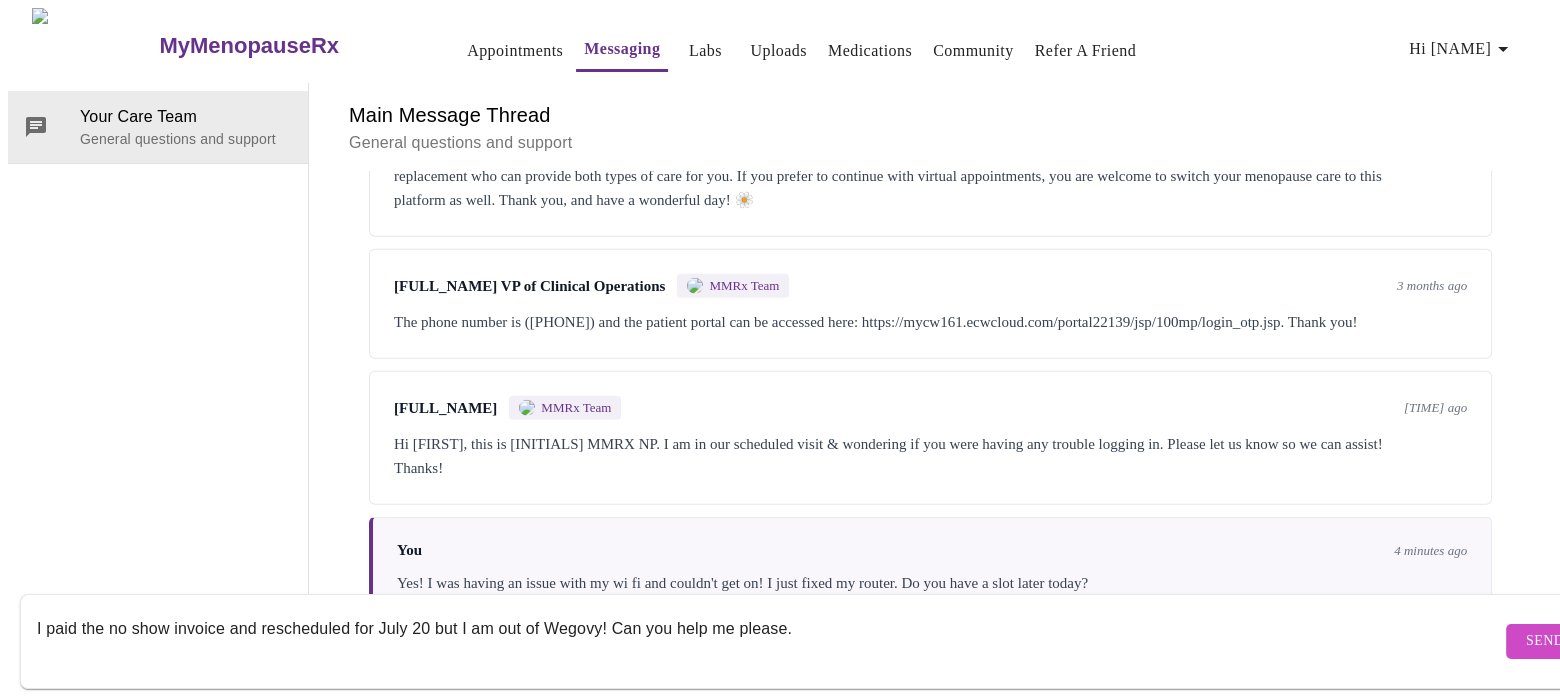 type on "I paid the no show invoice and rescheduled for July 20 but I am out of Wegovy! Can you help me please." 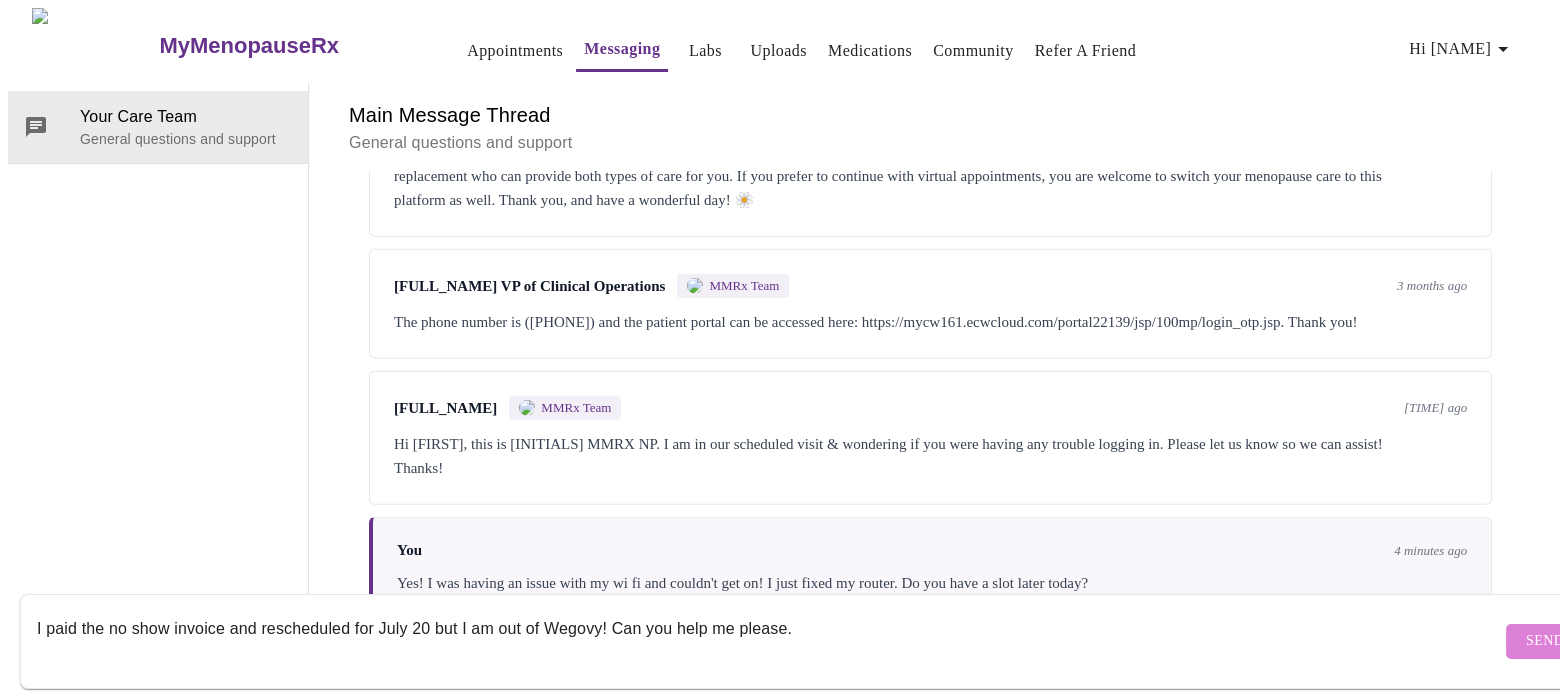 click on "Send" at bounding box center [1545, 641] 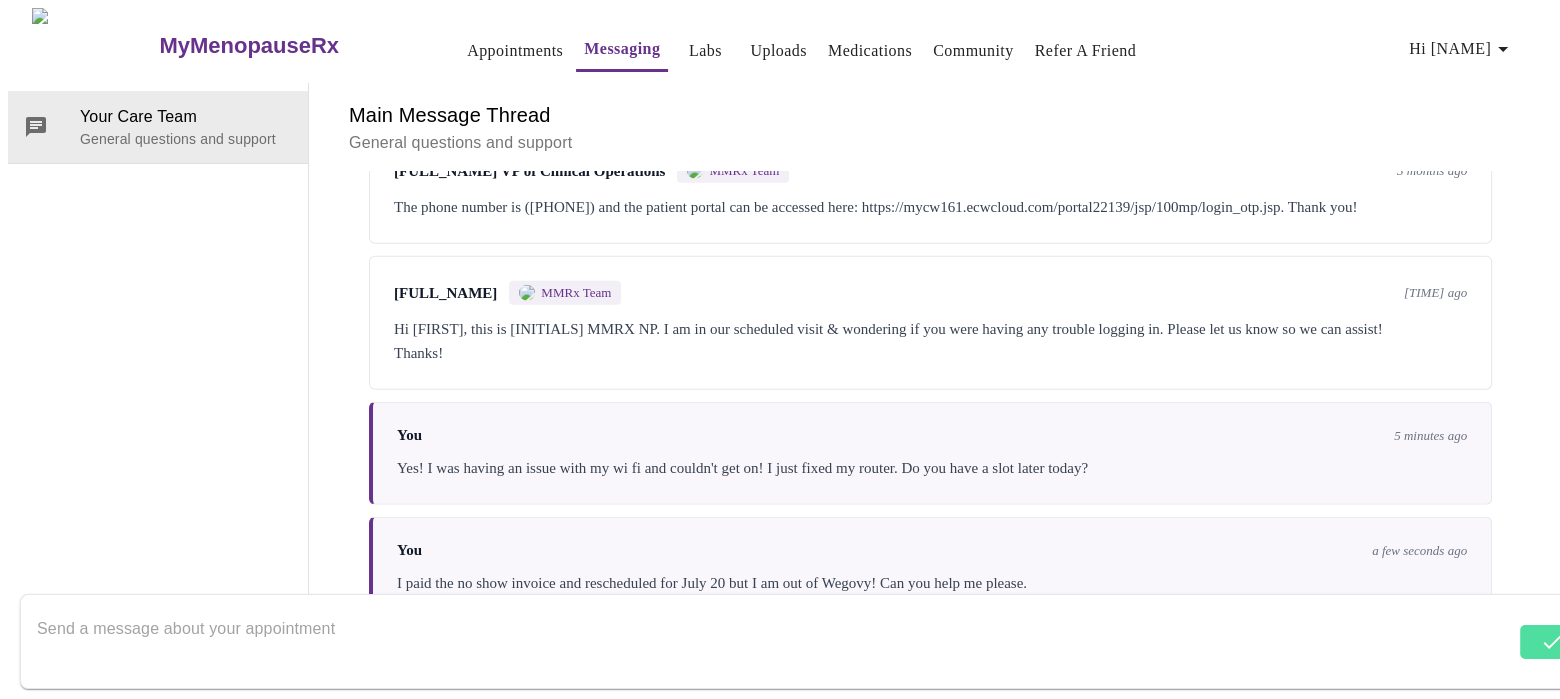 scroll, scrollTop: 5462, scrollLeft: 0, axis: vertical 